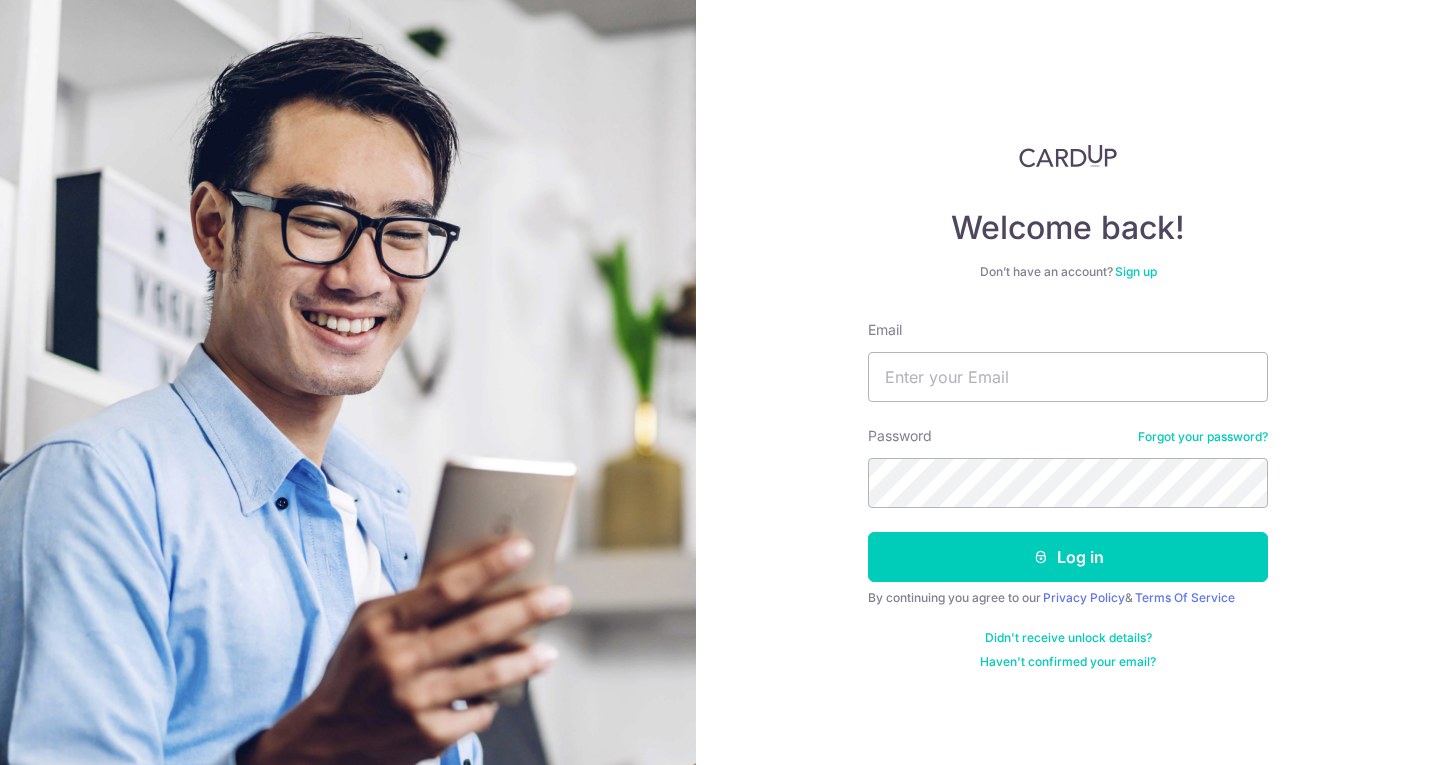 scroll, scrollTop: 0, scrollLeft: 0, axis: both 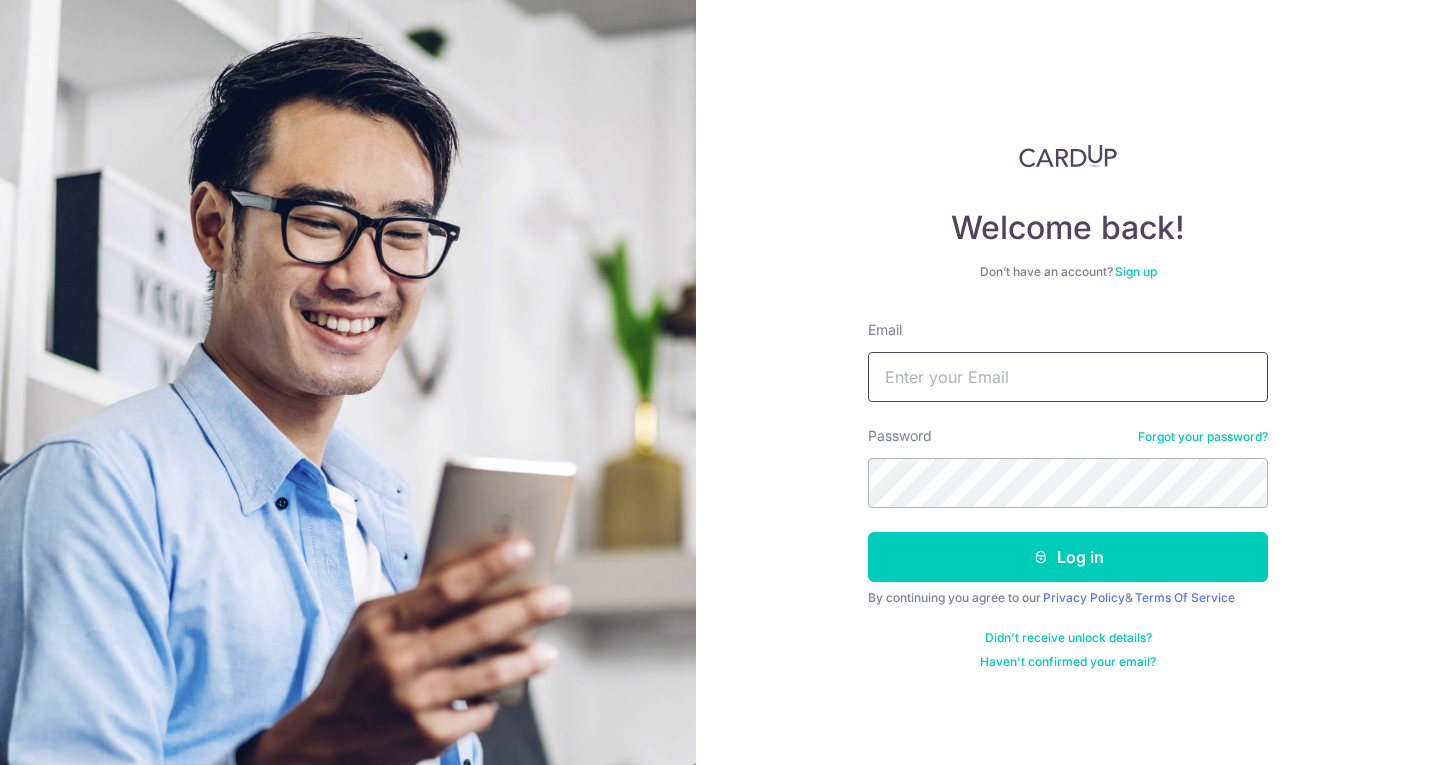 type on "sweet_miaomiao@hotmail.com" 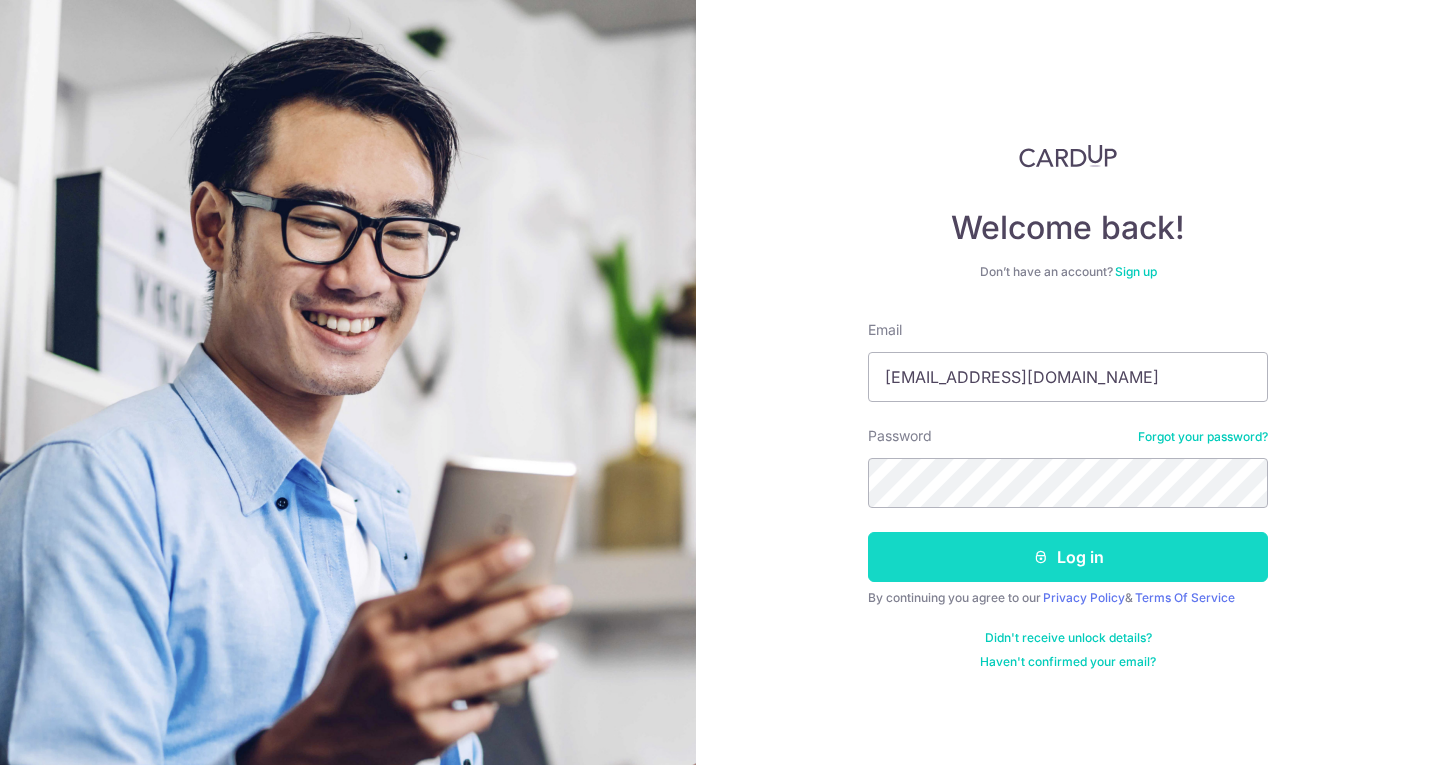 click on "Log in" at bounding box center [1068, 557] 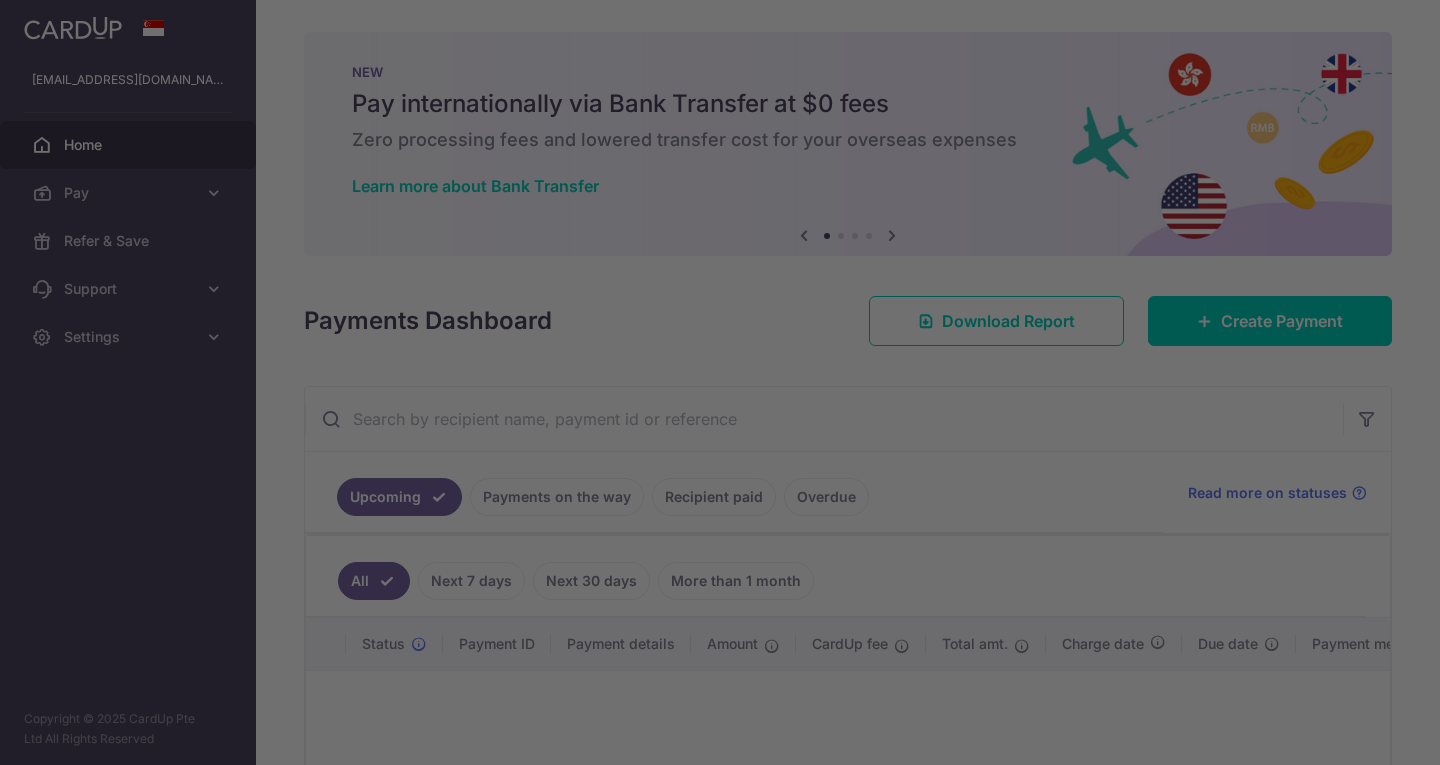 scroll, scrollTop: 0, scrollLeft: 0, axis: both 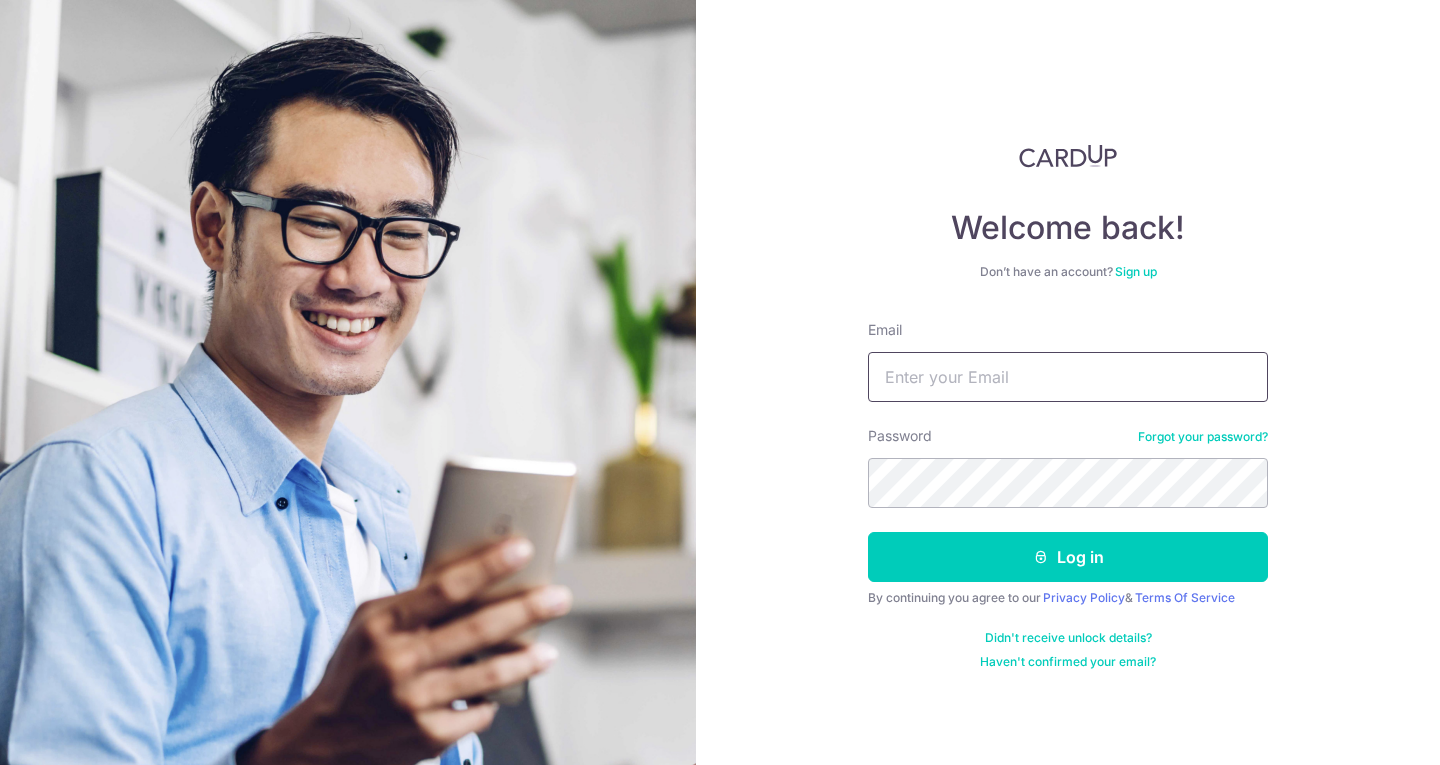 type on "[EMAIL_ADDRESS][DOMAIN_NAME]" 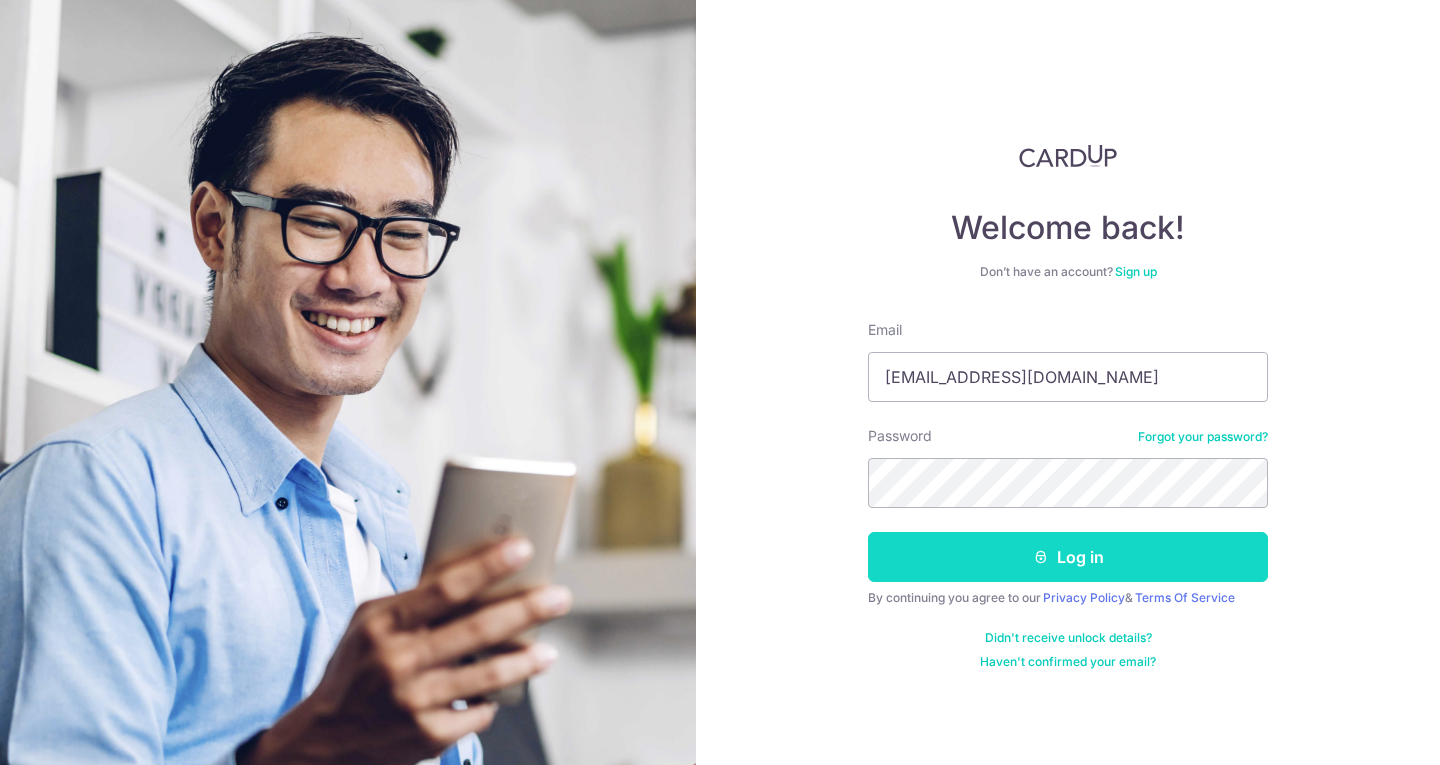 click on "Log in" at bounding box center [1068, 557] 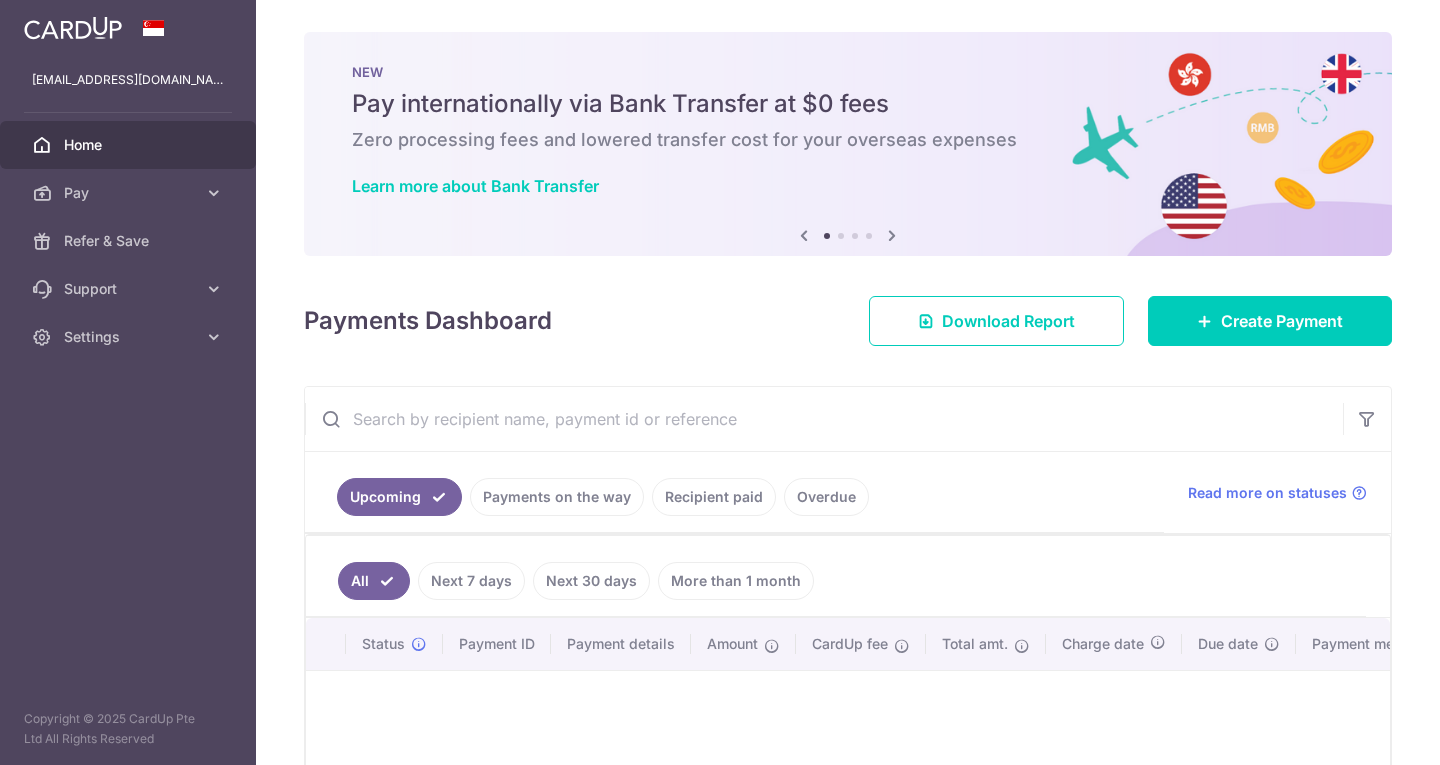 scroll, scrollTop: 0, scrollLeft: 0, axis: both 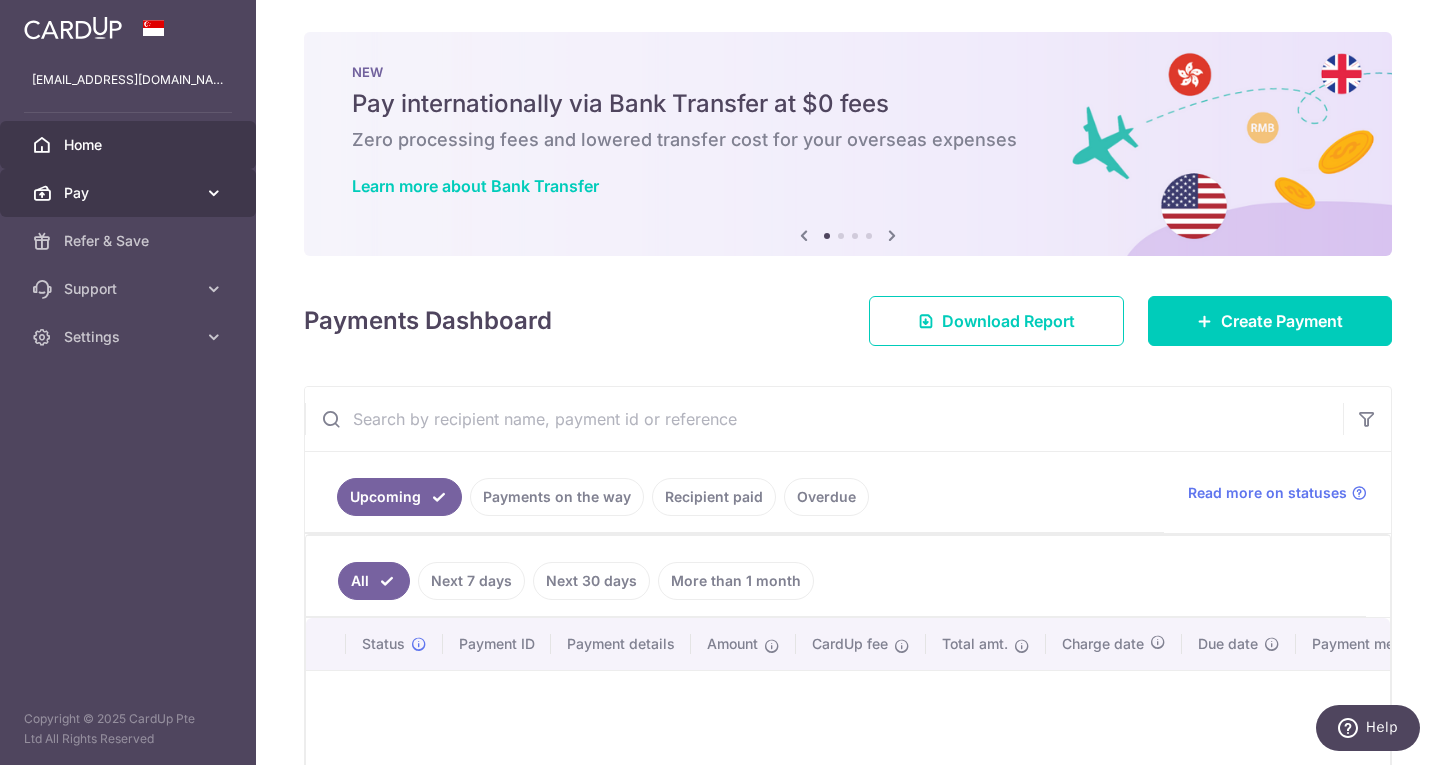 click on "Pay" at bounding box center [130, 193] 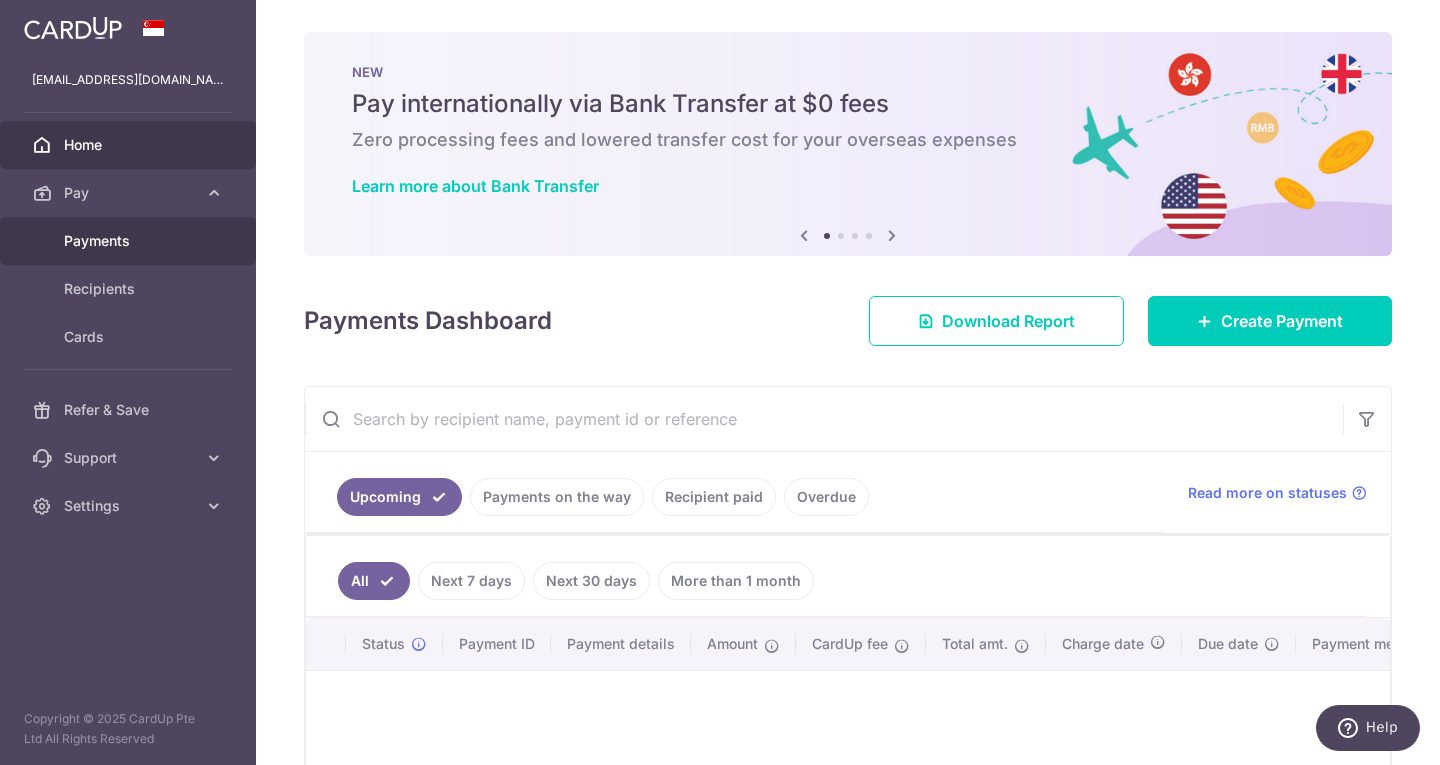 click on "Payments" at bounding box center [130, 241] 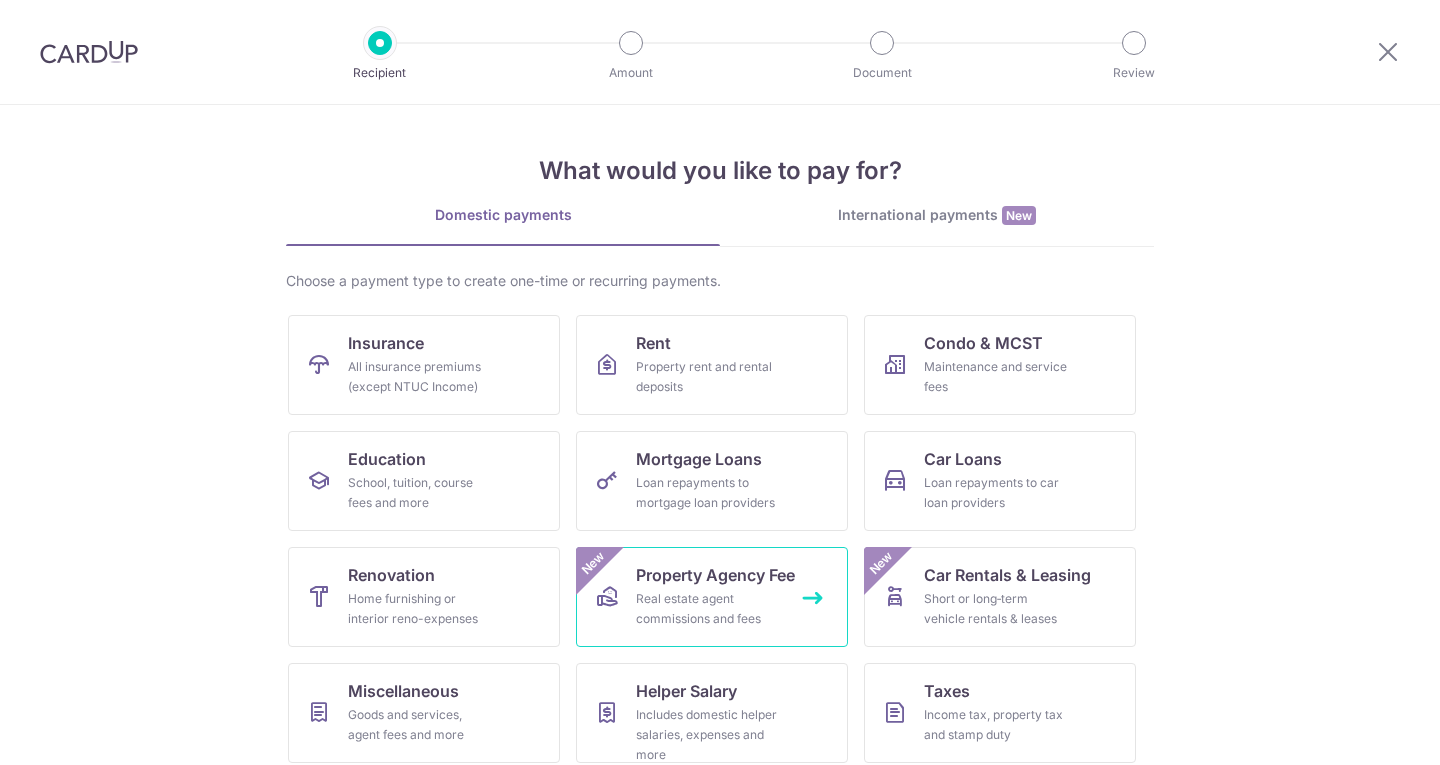 scroll, scrollTop: 0, scrollLeft: 0, axis: both 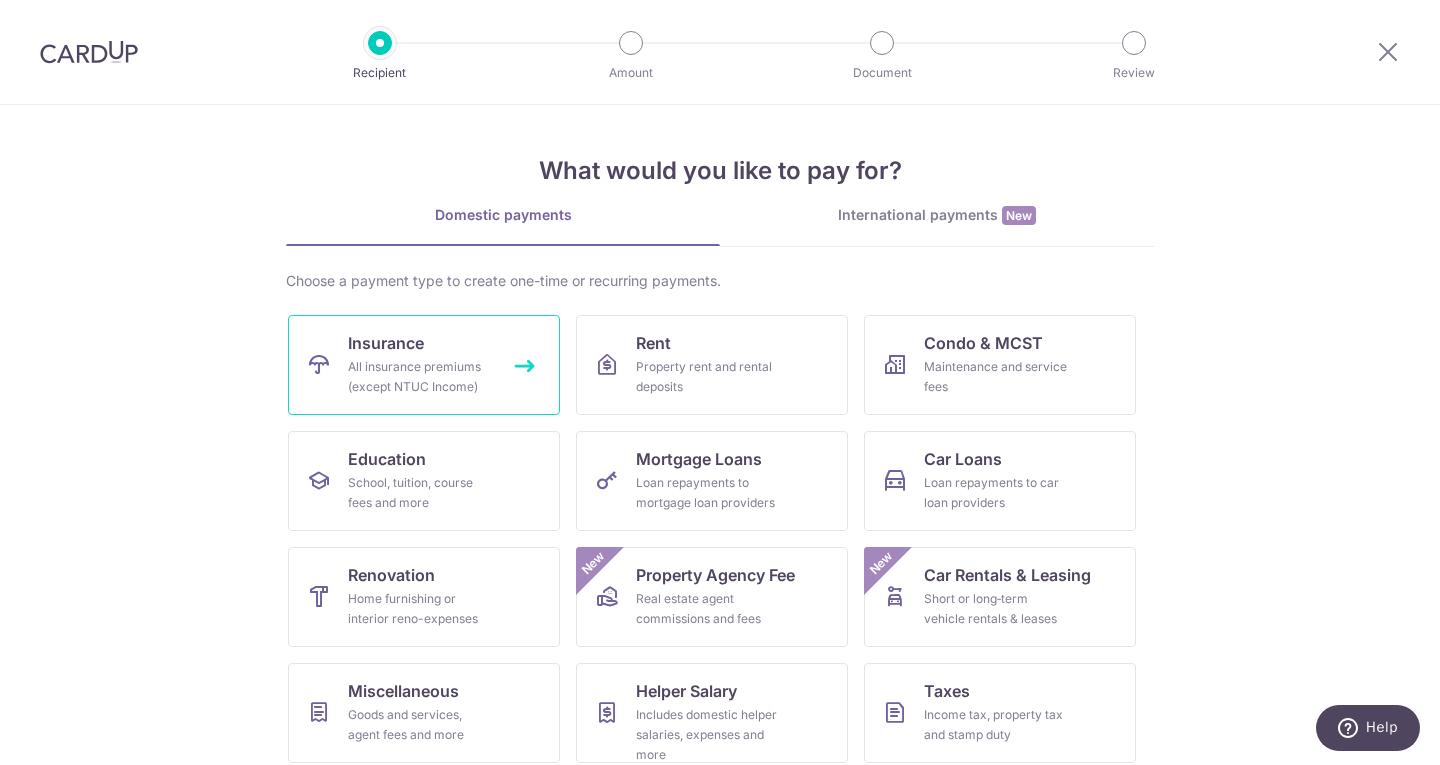 click on "All insurance premiums (except NTUC Income)" at bounding box center (420, 377) 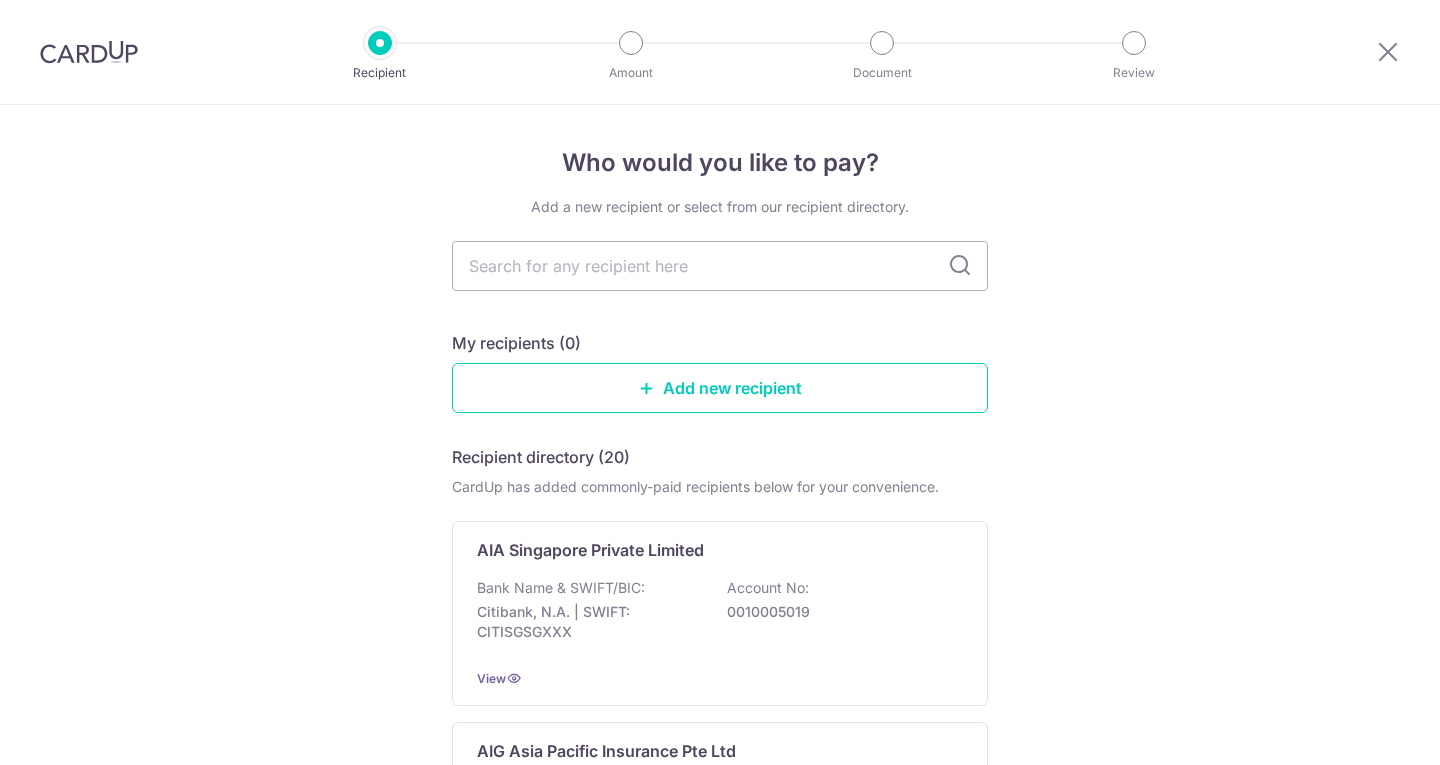scroll, scrollTop: 0, scrollLeft: 0, axis: both 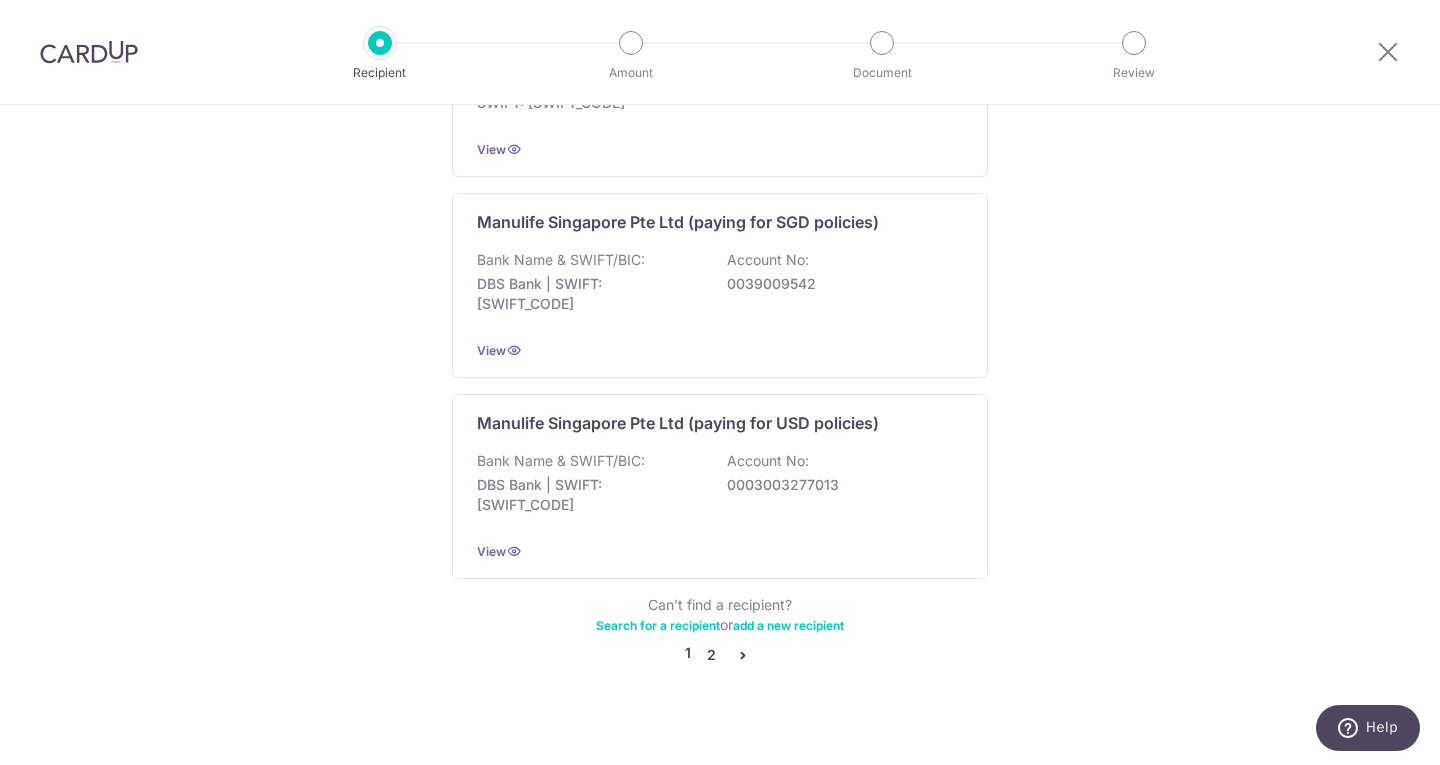 click on "2" at bounding box center [711, 655] 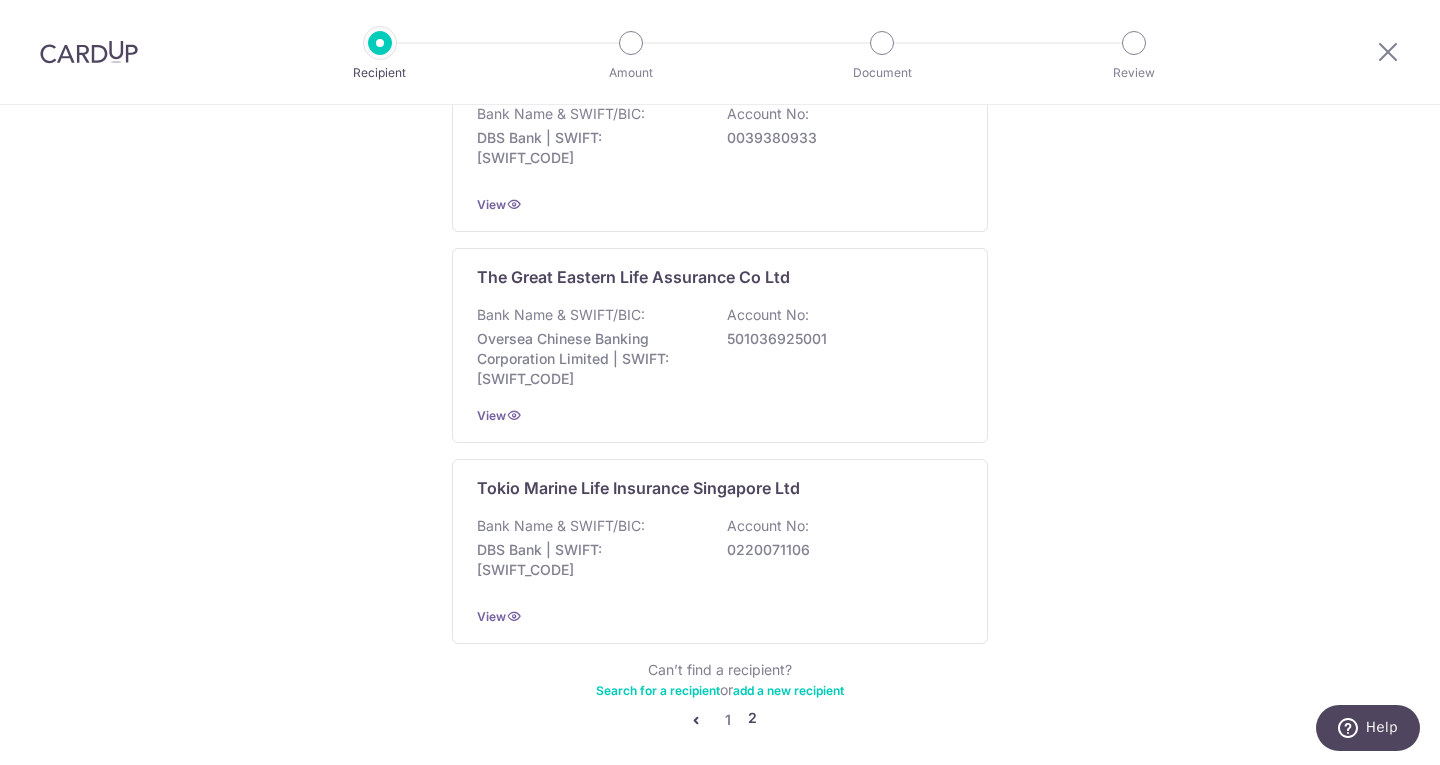 scroll, scrollTop: 1900, scrollLeft: 0, axis: vertical 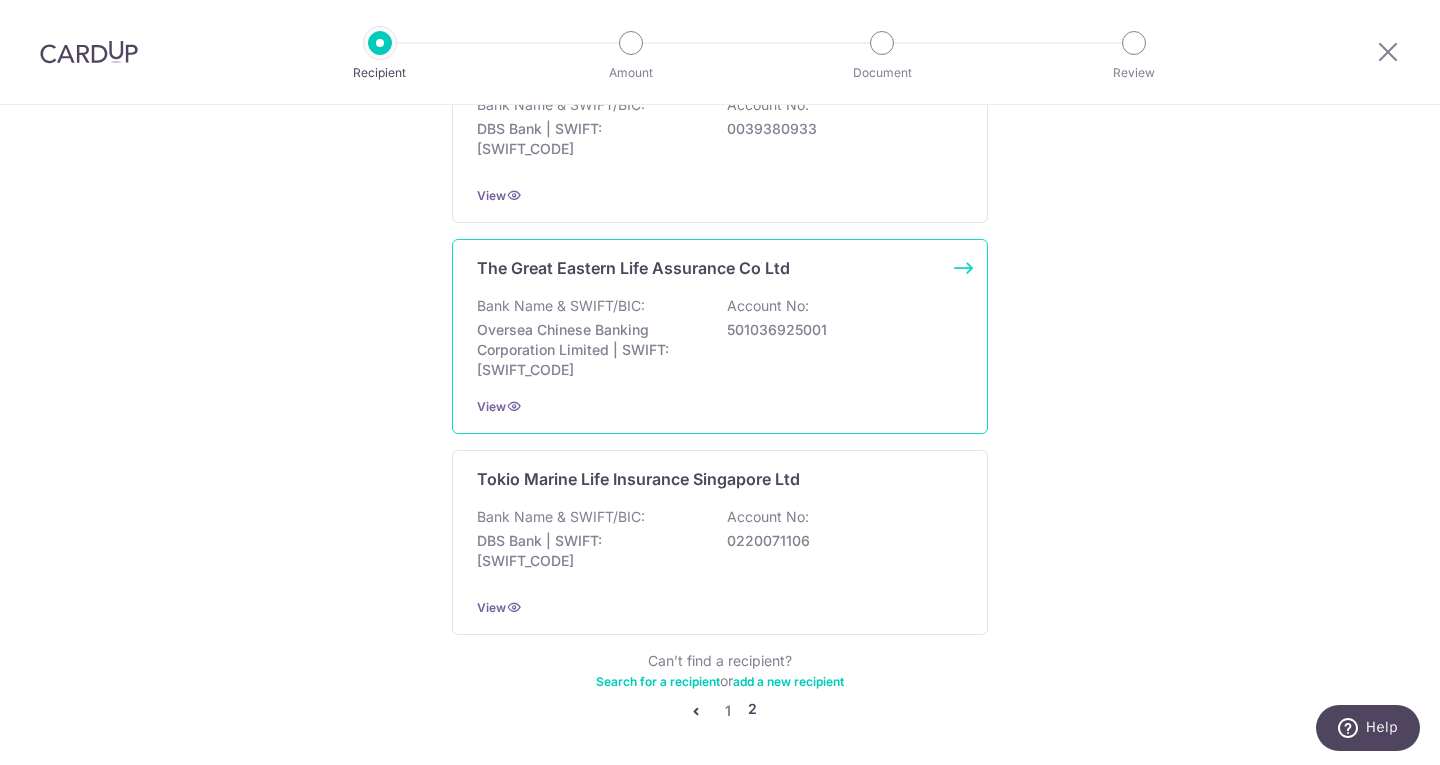 click on "Bank Name & SWIFT/BIC:
Oversea Chinese Banking Corporation Limited | SWIFT: OCBCSGSGXXX
Account No:
501036925001" at bounding box center [720, 338] 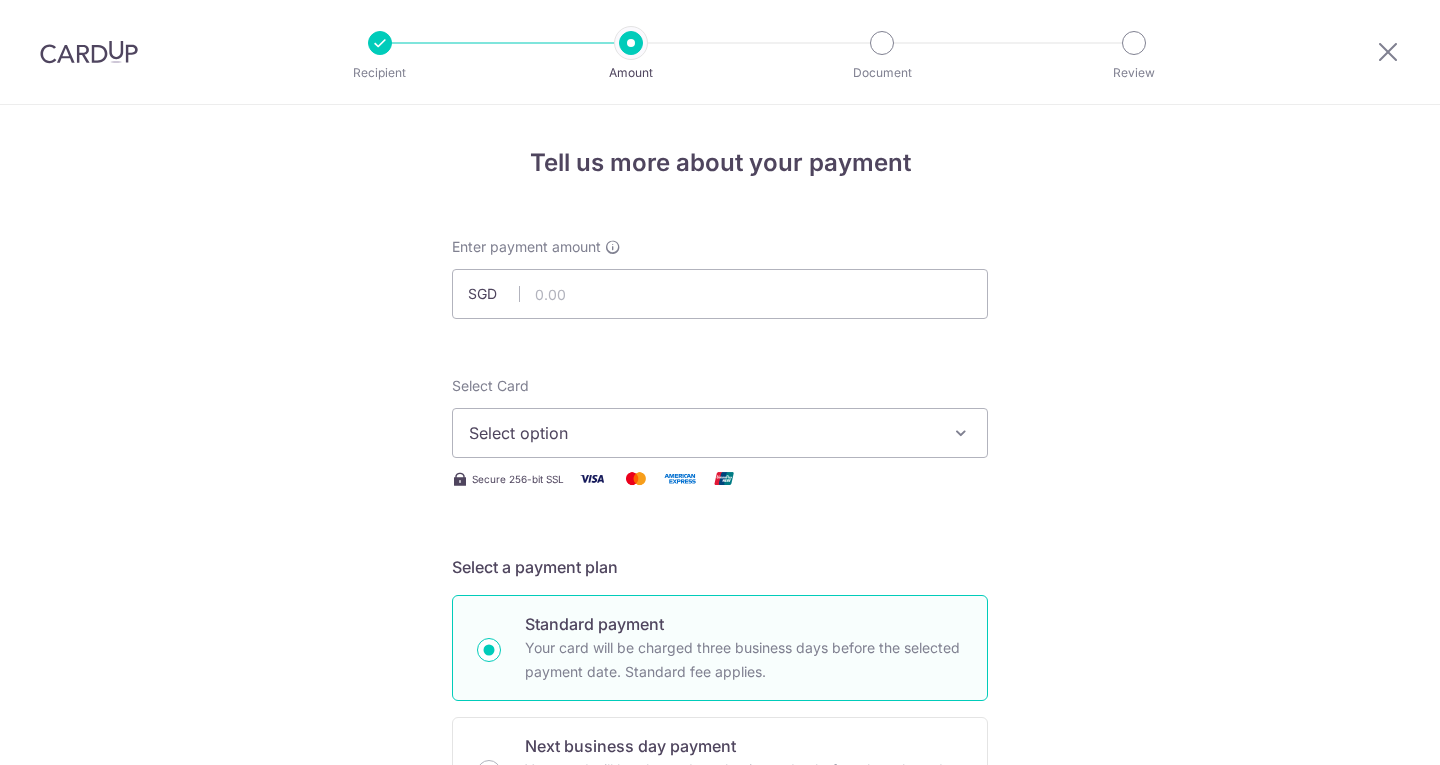 scroll, scrollTop: 0, scrollLeft: 0, axis: both 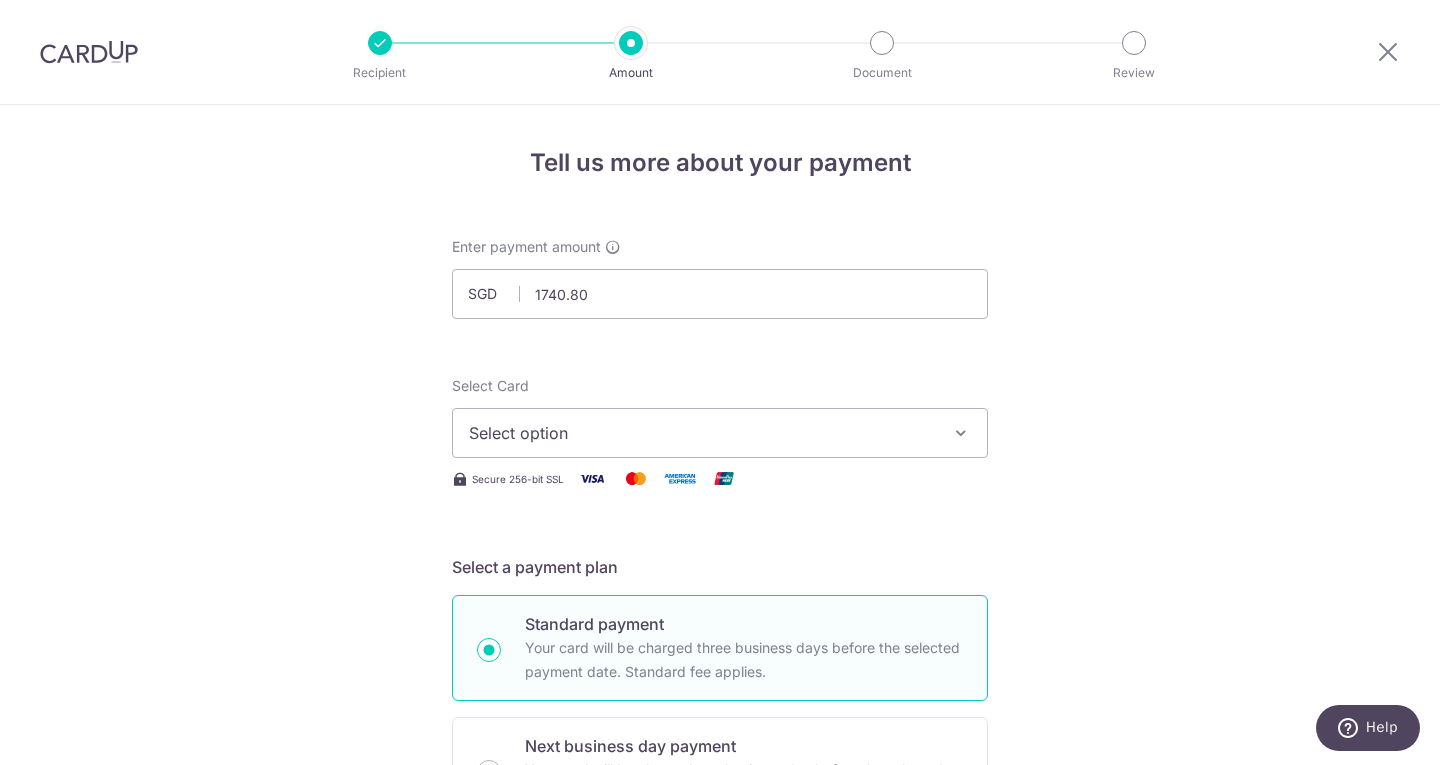 type on "1,740.80" 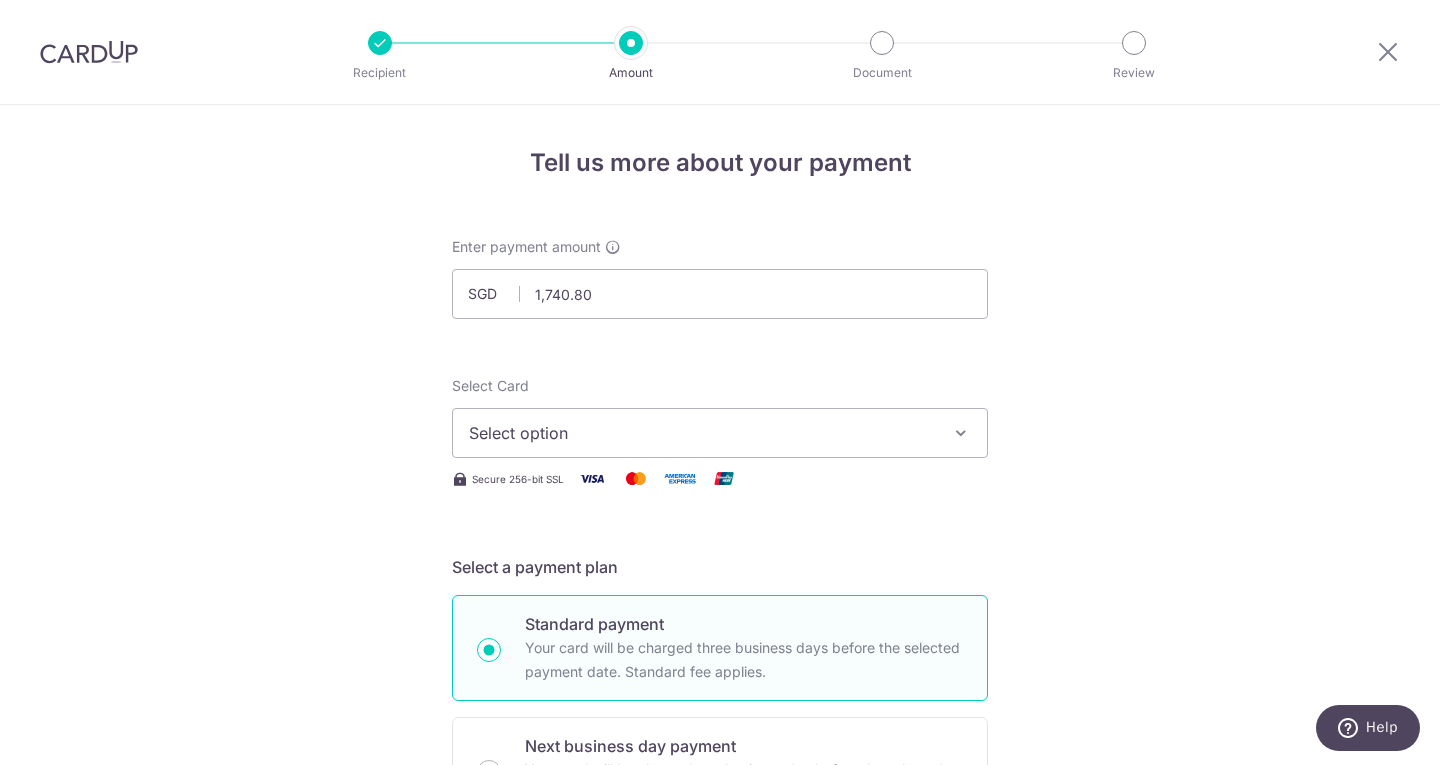 click on "Select option" at bounding box center [720, 433] 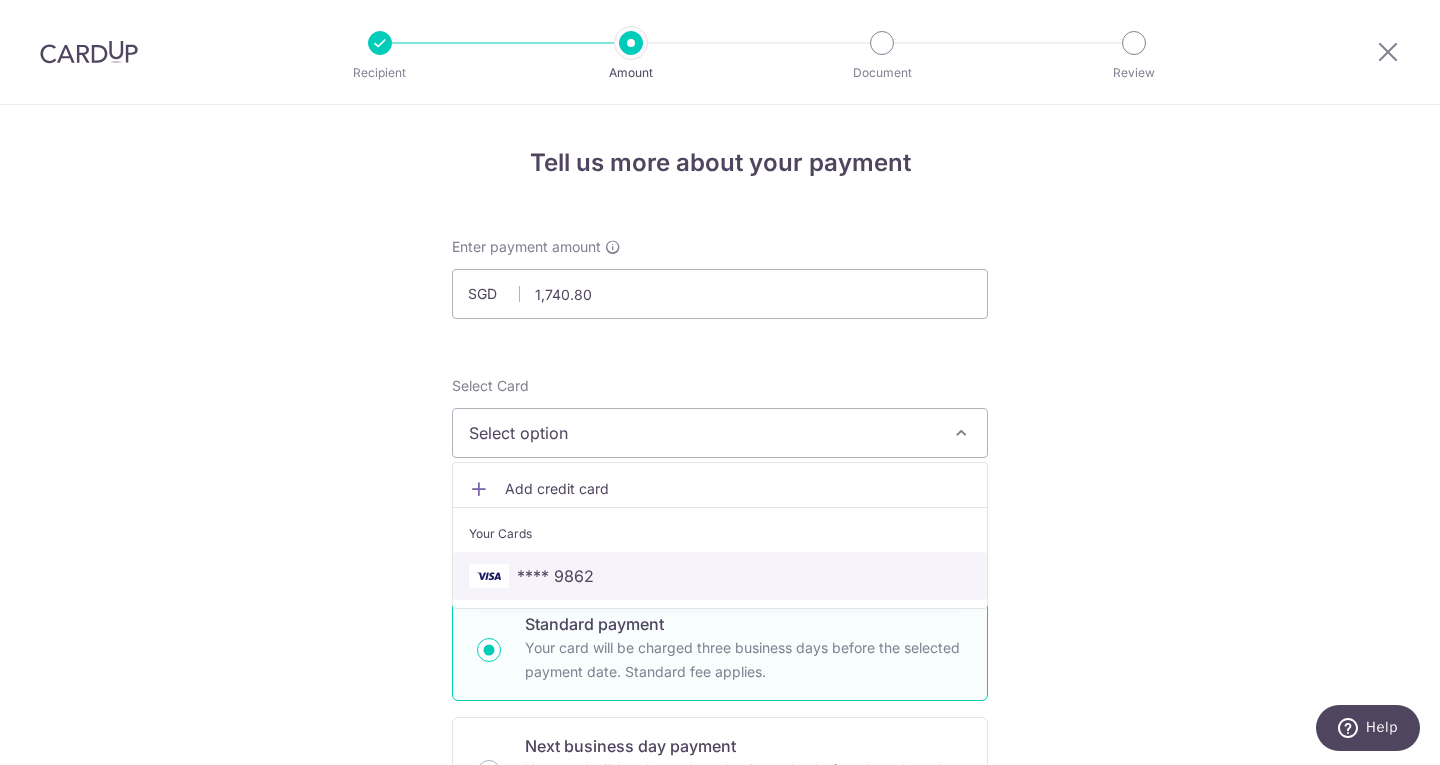 click on "**** 9862" at bounding box center [720, 576] 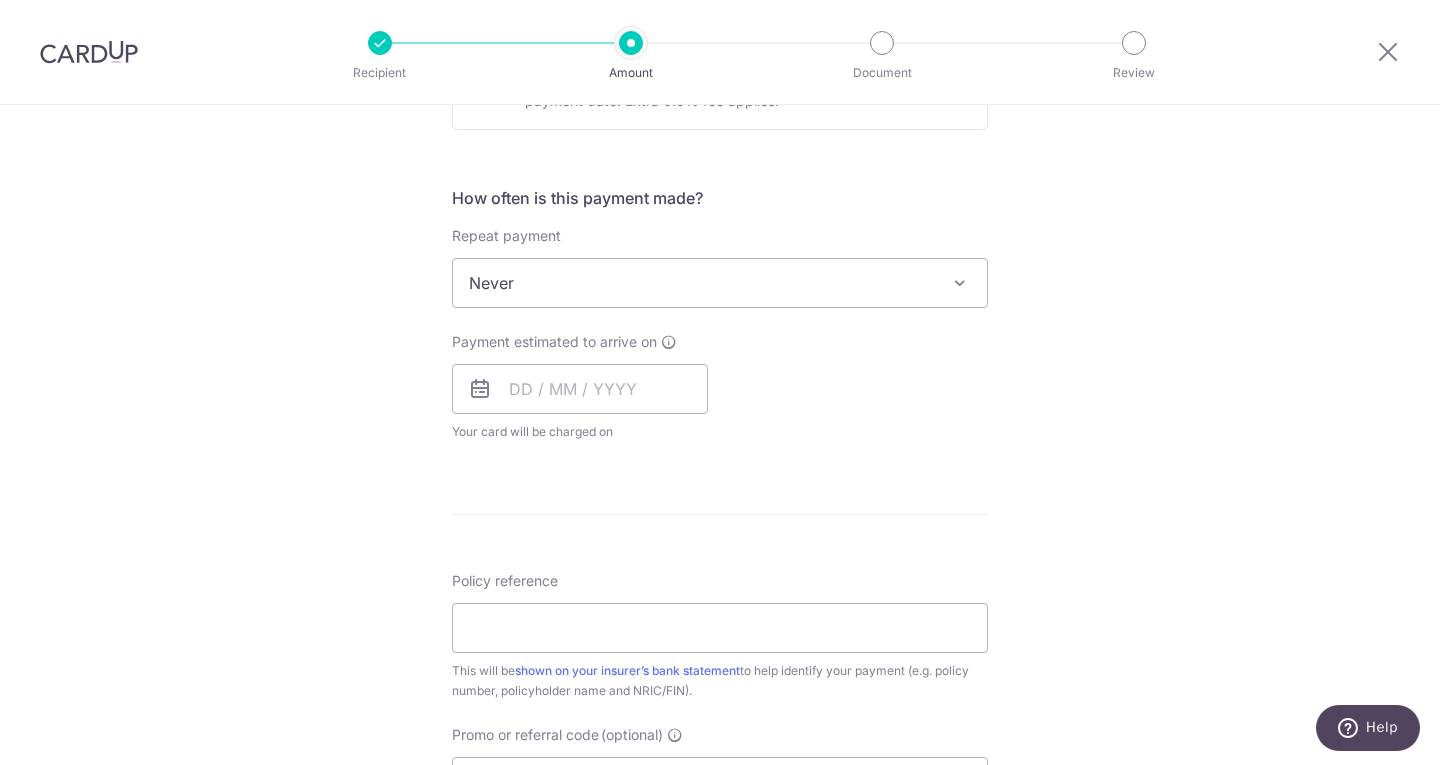 scroll, scrollTop: 700, scrollLeft: 0, axis: vertical 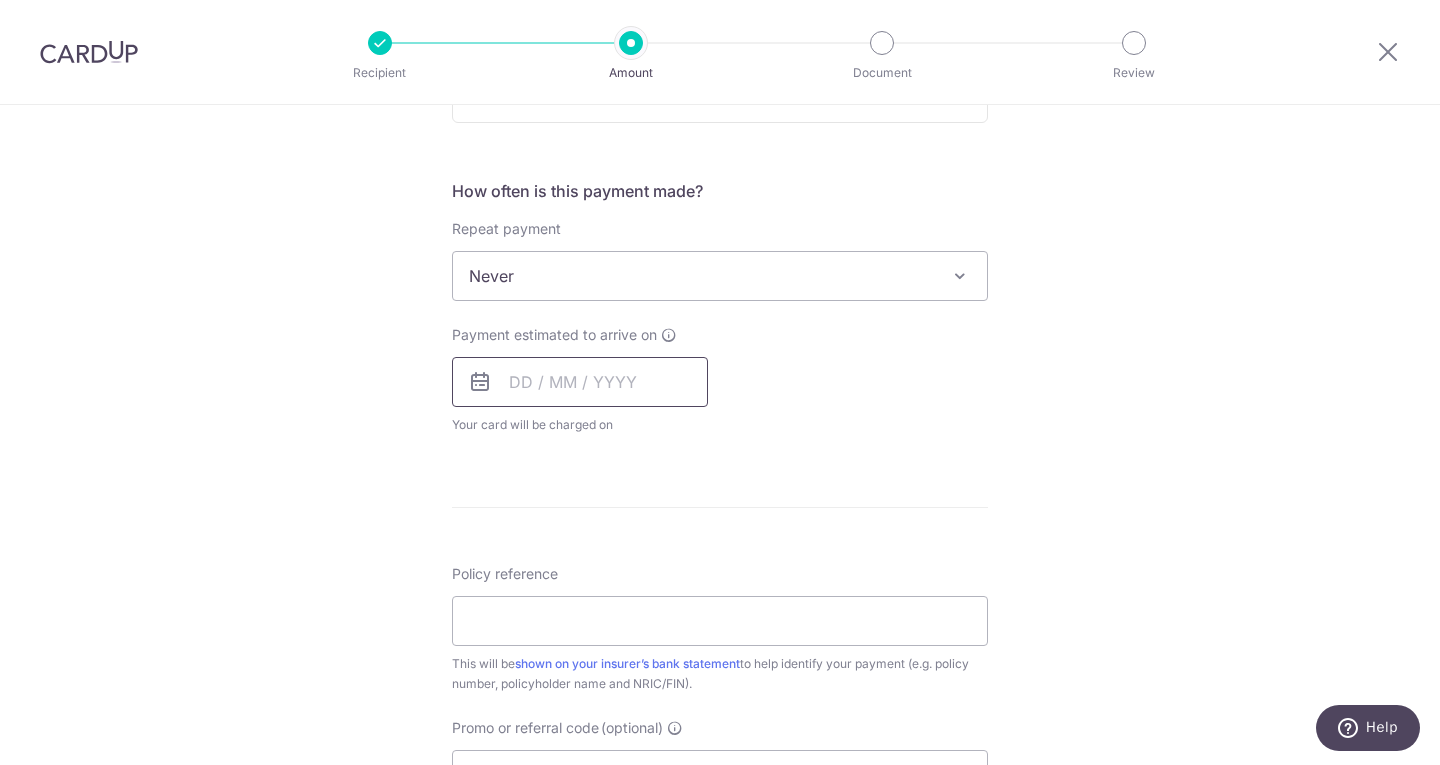click at bounding box center (580, 382) 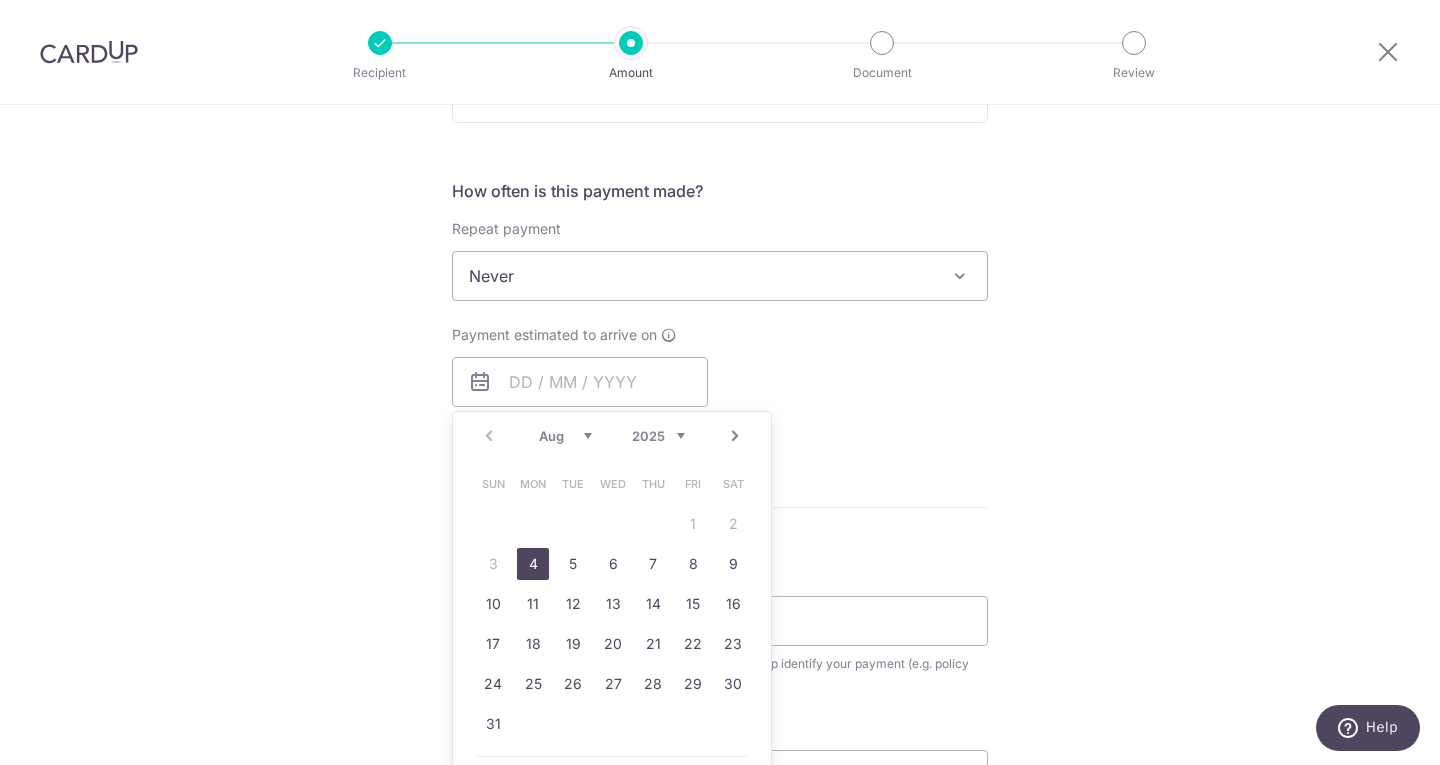click on "4" at bounding box center [533, 564] 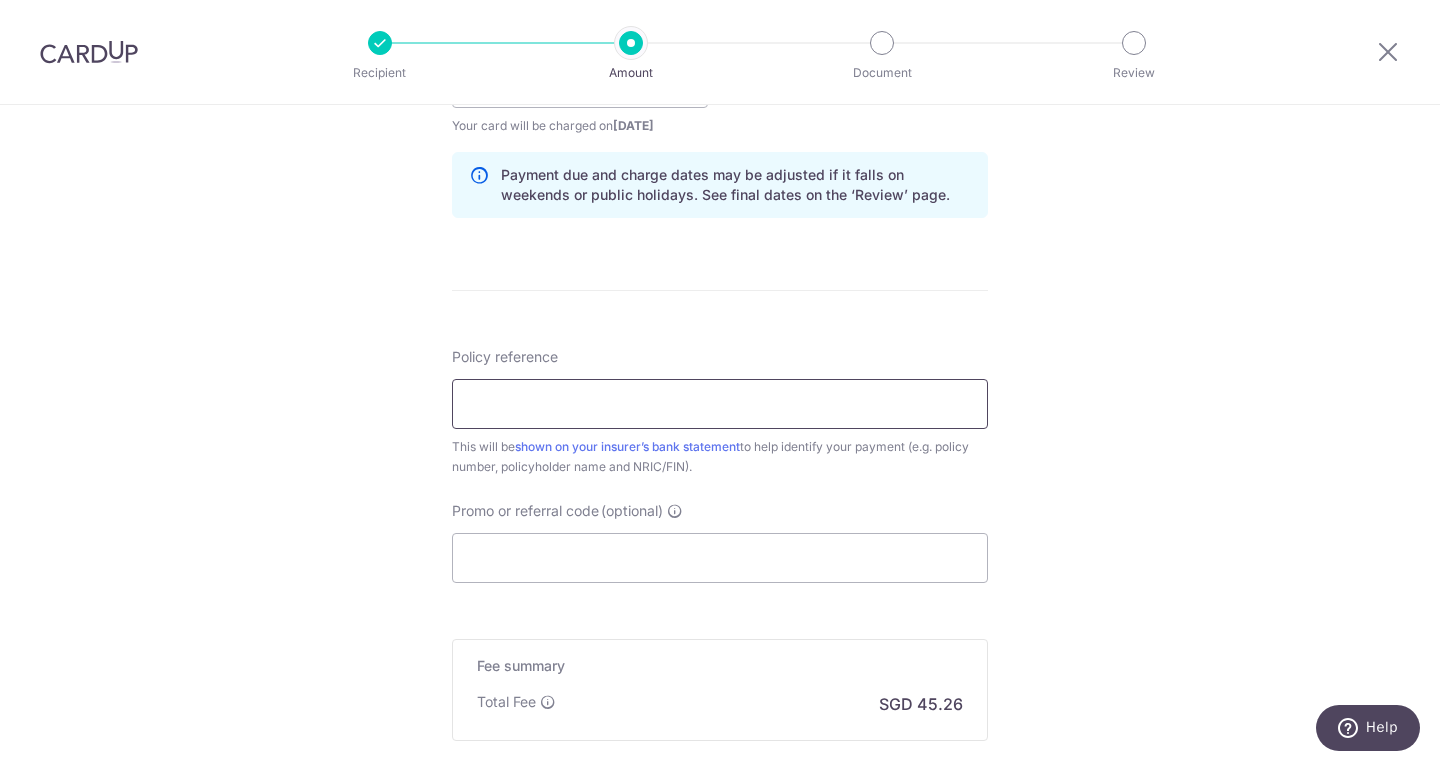 scroll, scrollTop: 1000, scrollLeft: 0, axis: vertical 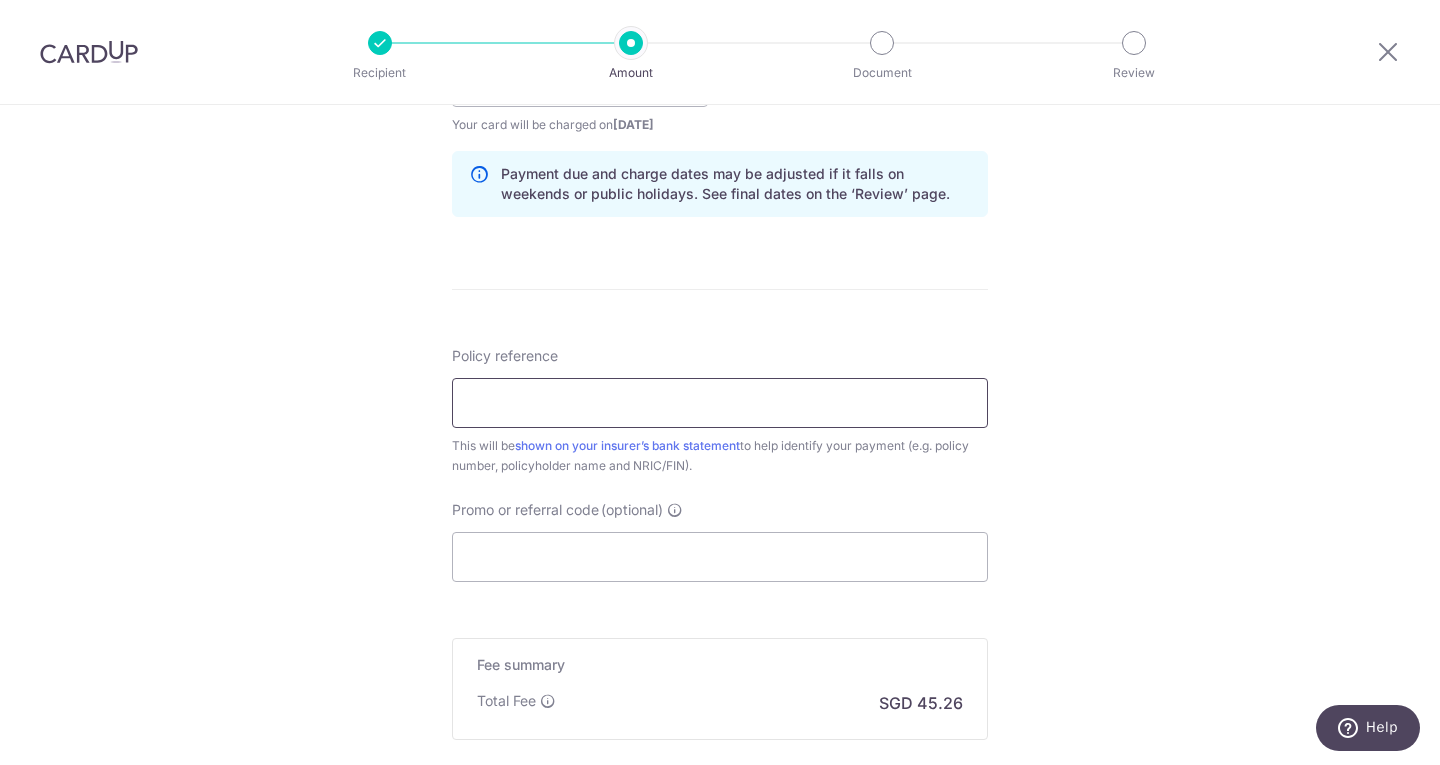 click on "Policy reference" at bounding box center [720, 403] 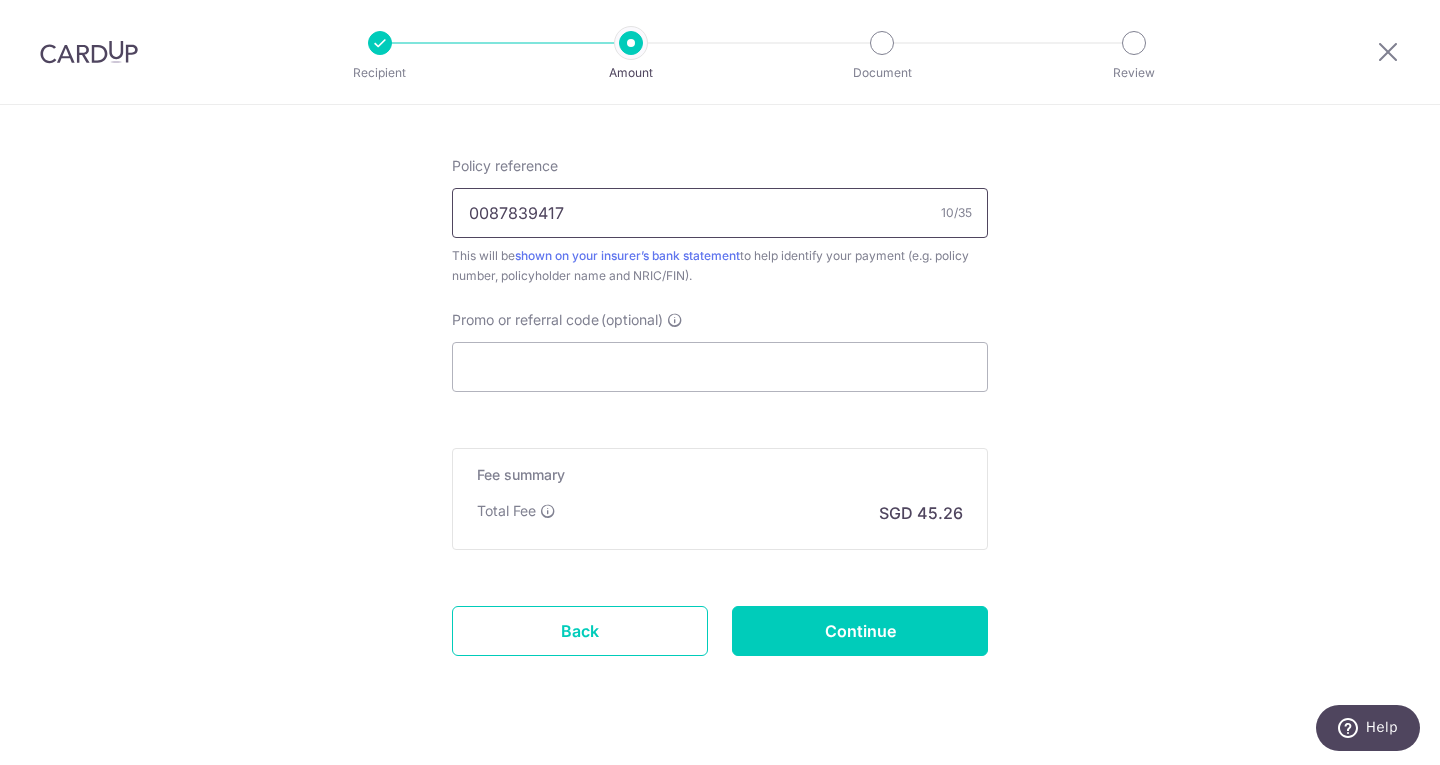 scroll, scrollTop: 1200, scrollLeft: 0, axis: vertical 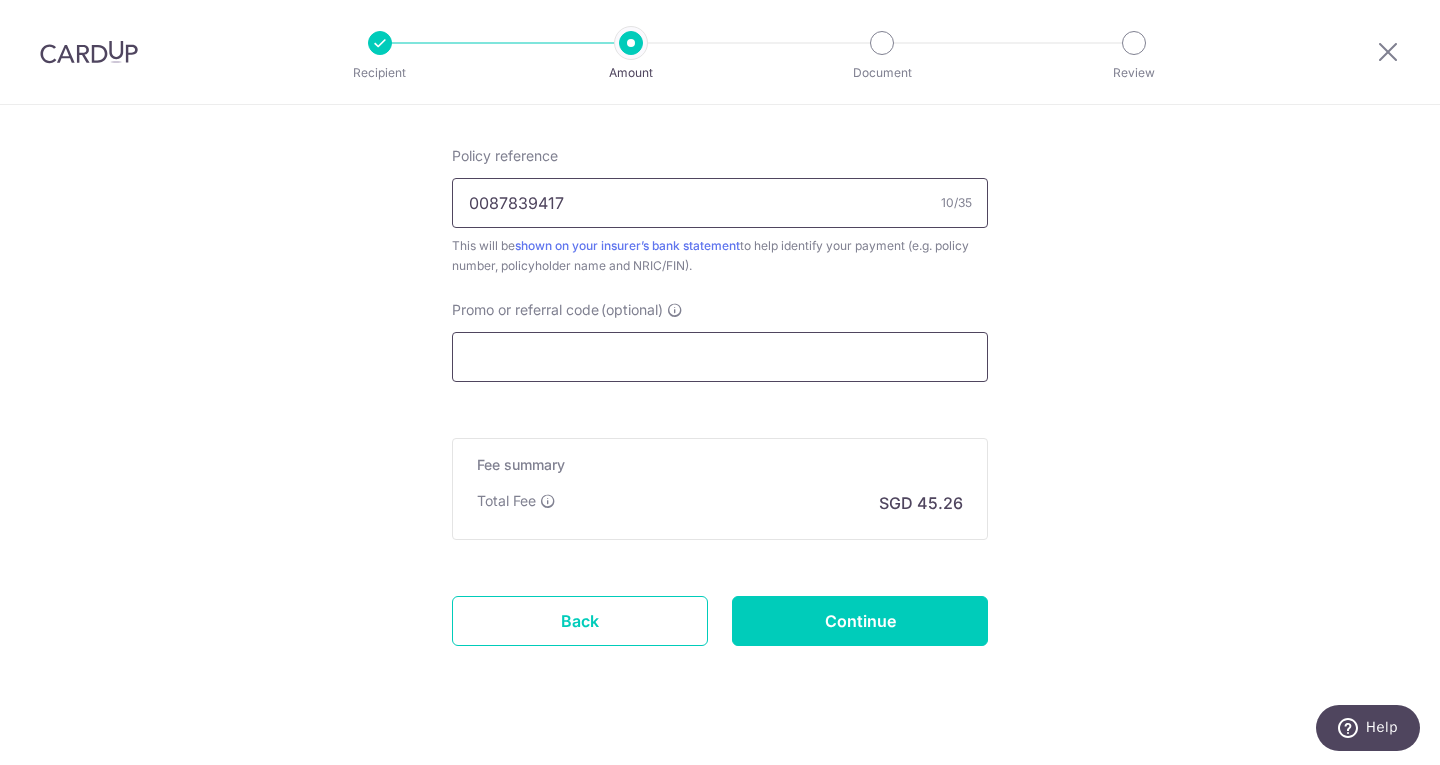 type on "0087839417" 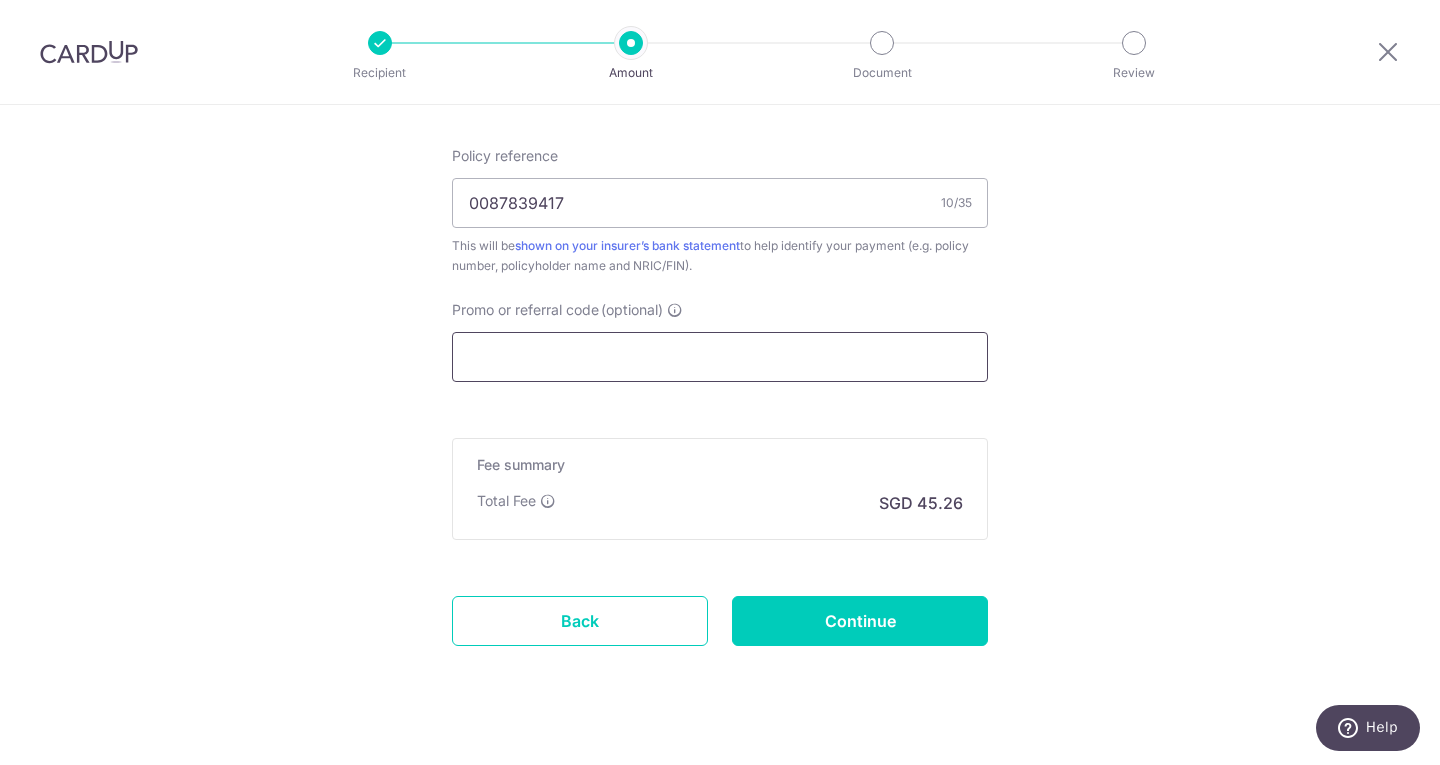 click on "Promo or referral code
(optional)" at bounding box center (720, 357) 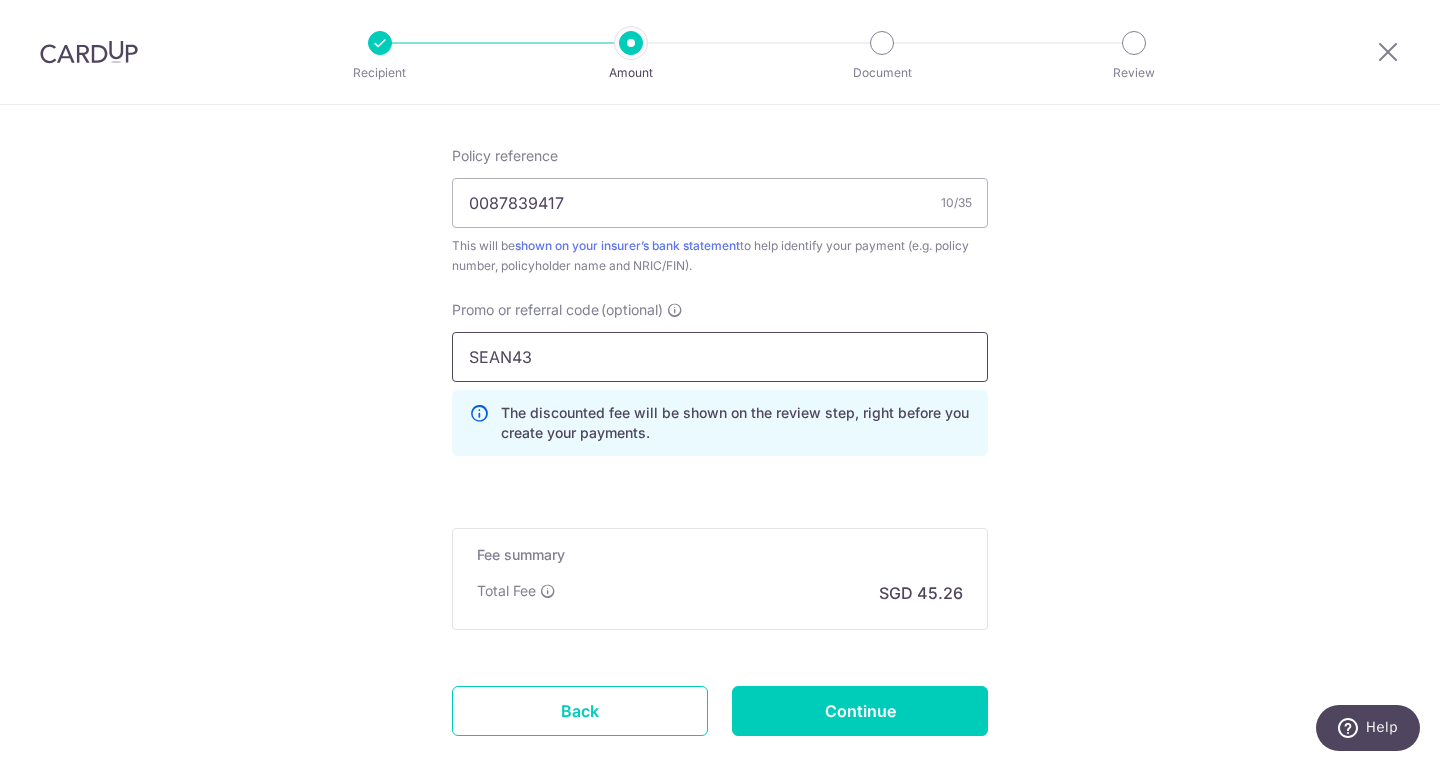 type on "SEAN43" 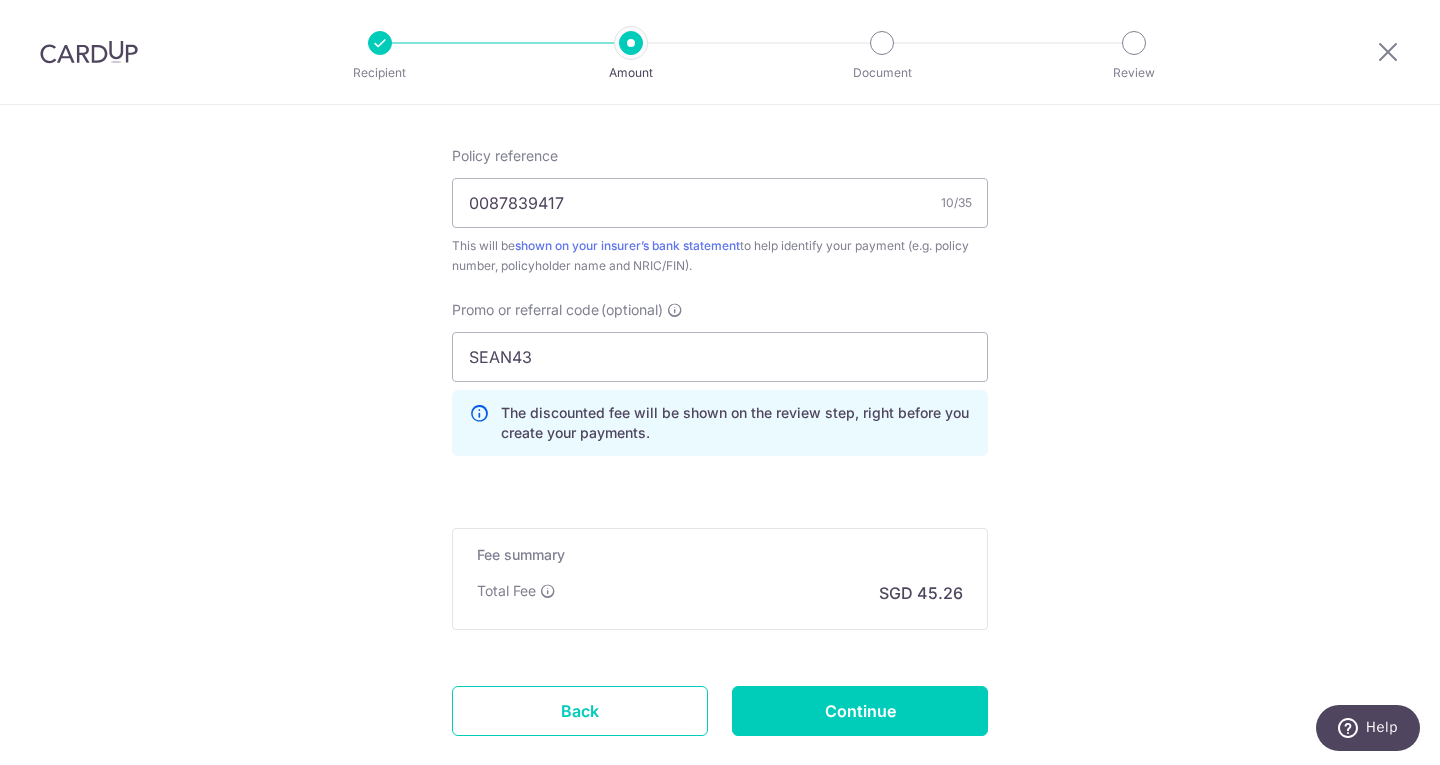 click on "Tell us more about your payment
Enter payment amount
SGD
1,740.80
1740.80
Select Card
**** 9862
Add credit card
Your Cards
**** 9862
Secure 256-bit SSL
Text
New card details
Card
Secure 256-bit SSL" at bounding box center [720, -105] 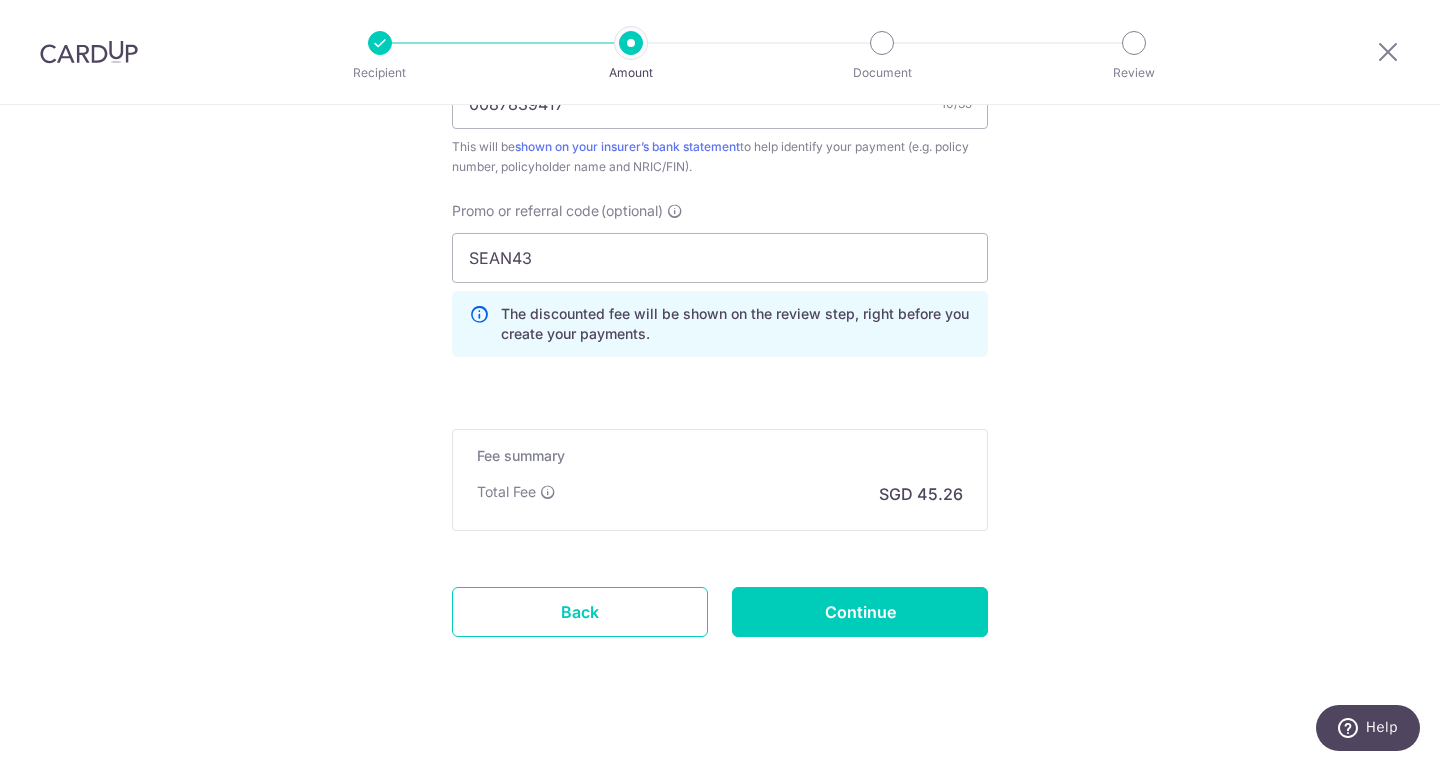 scroll, scrollTop: 1300, scrollLeft: 0, axis: vertical 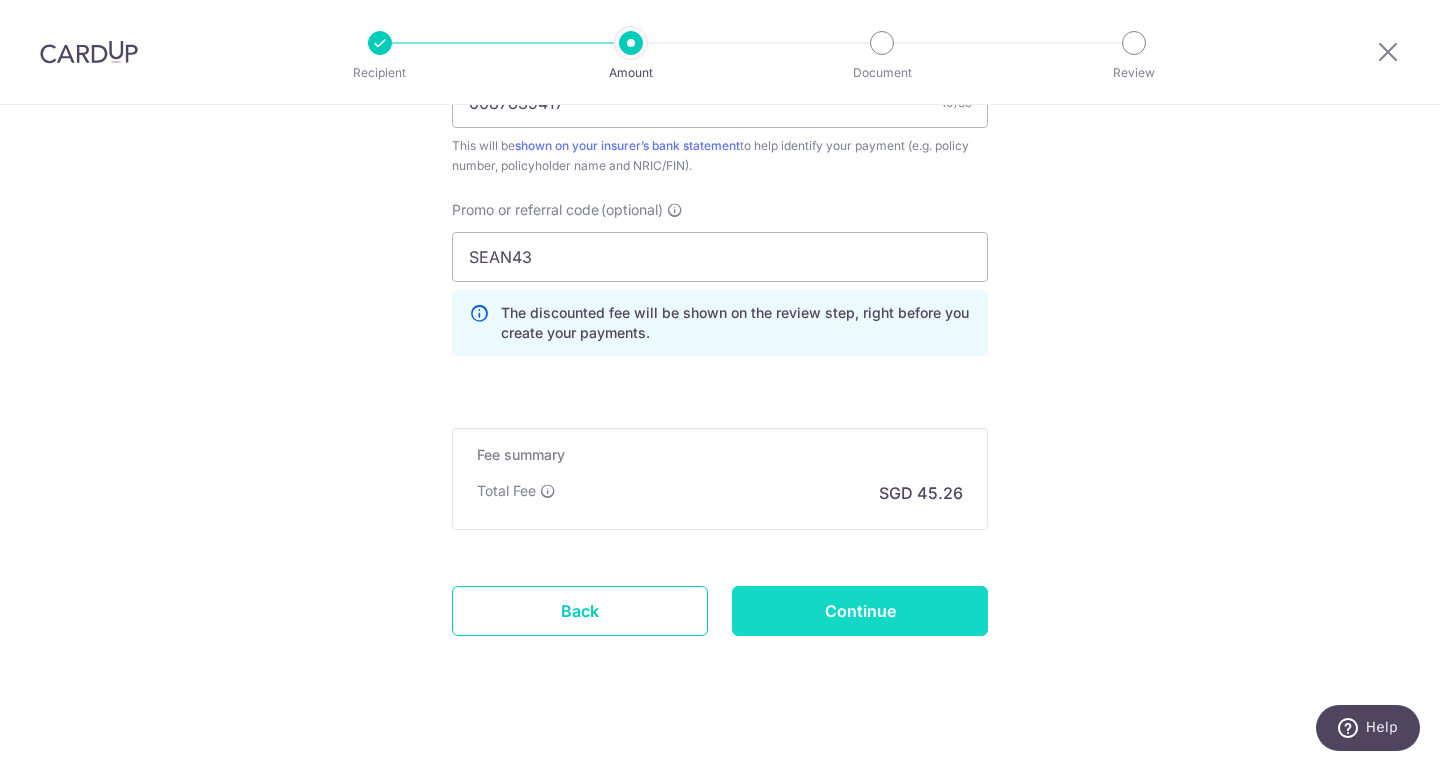 click on "Continue" at bounding box center (860, 611) 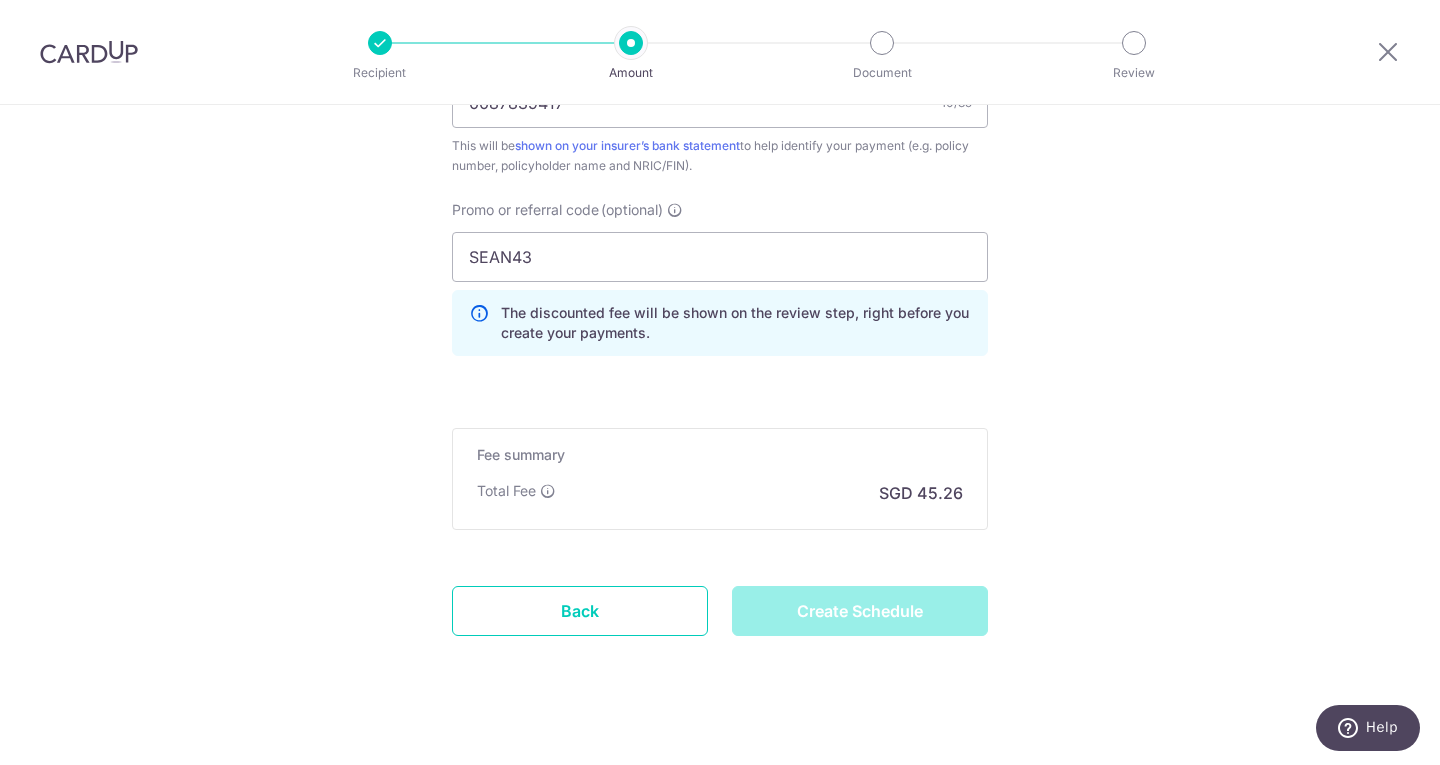 type on "Create Schedule" 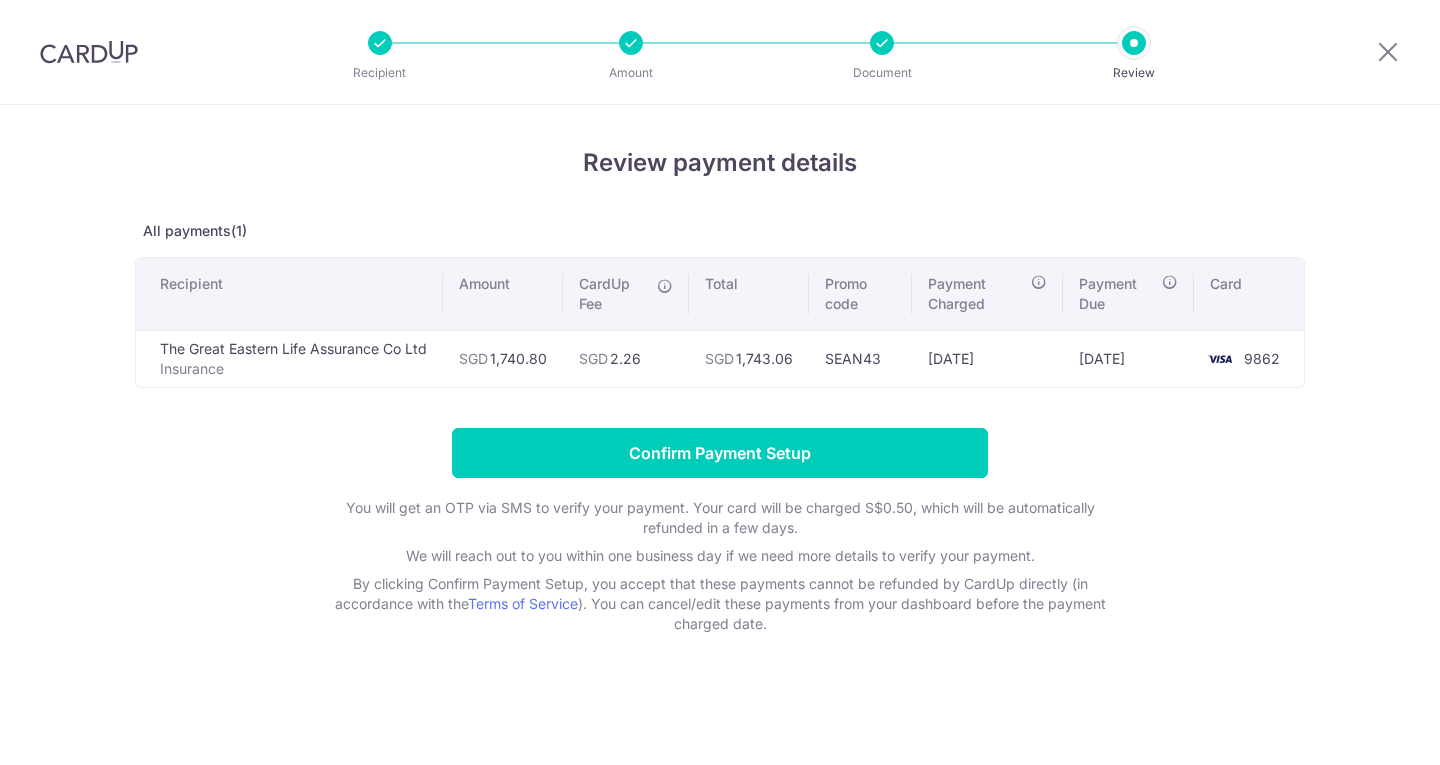 scroll, scrollTop: 0, scrollLeft: 0, axis: both 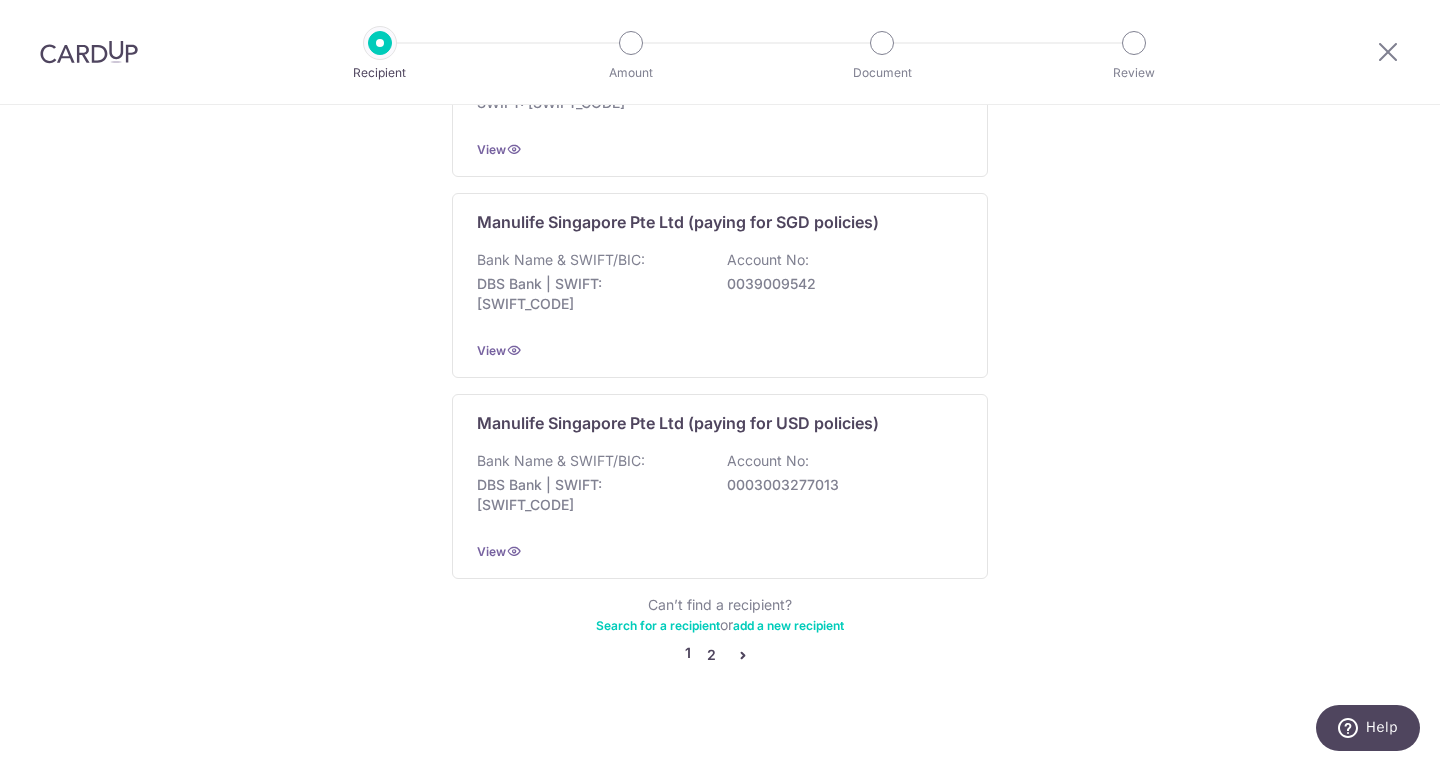 click on "2" at bounding box center (711, 655) 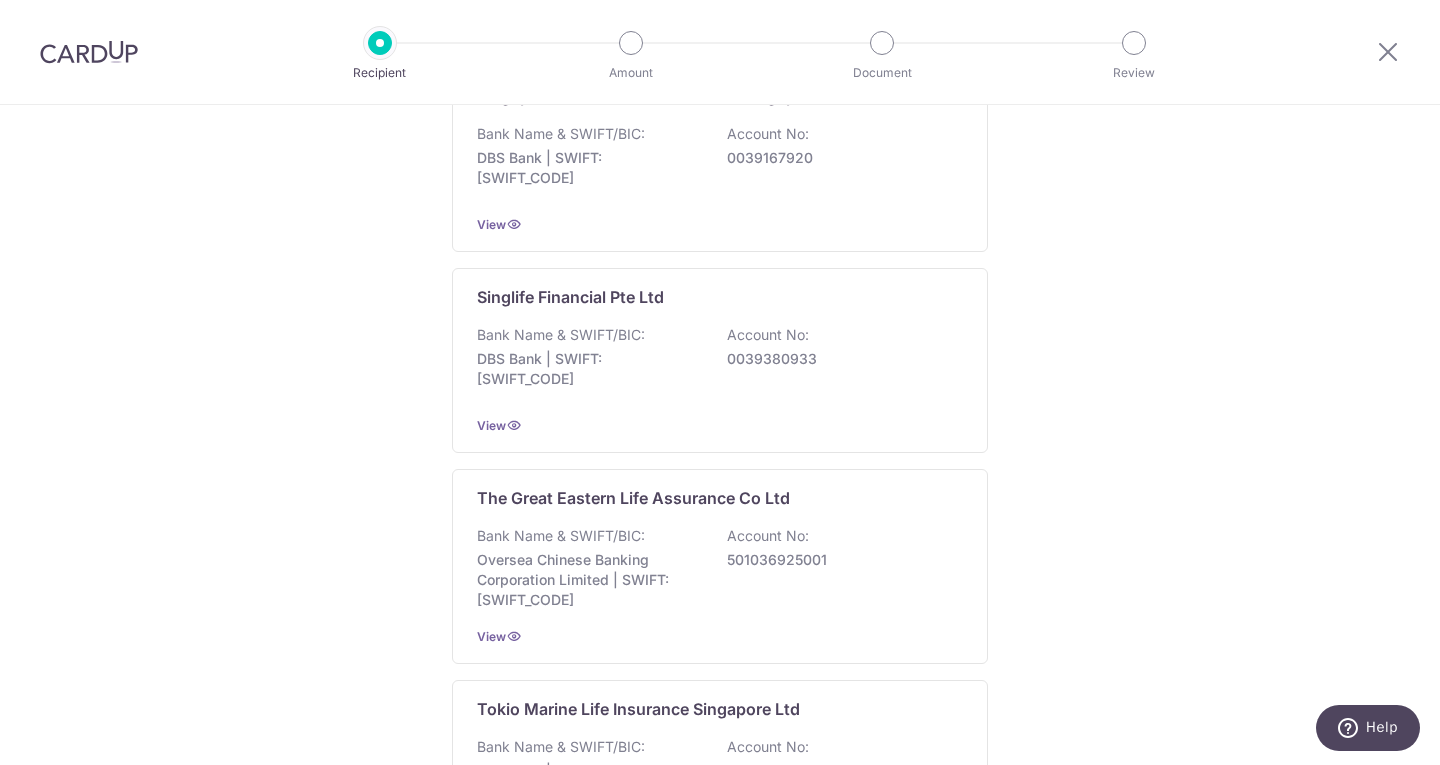 scroll, scrollTop: 1700, scrollLeft: 0, axis: vertical 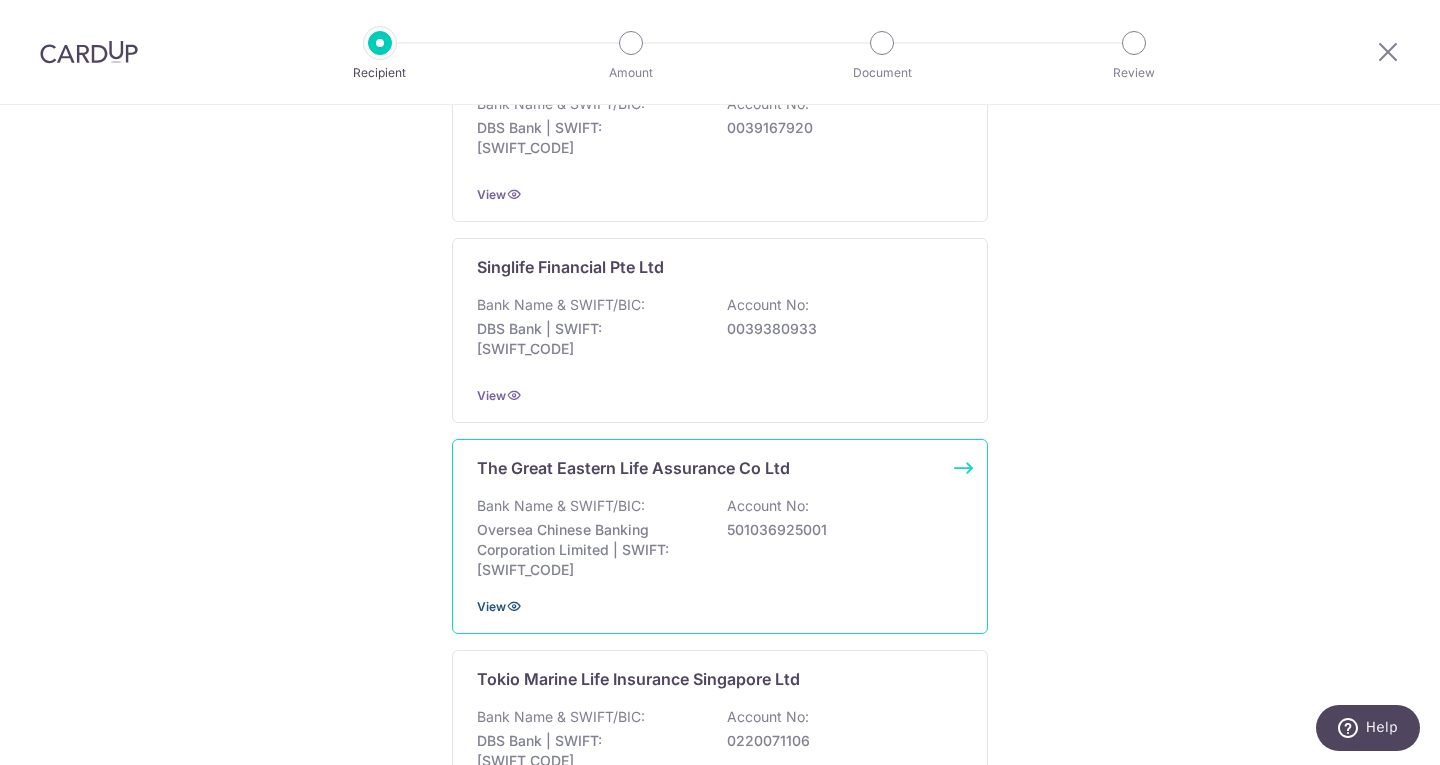 click on "View" at bounding box center (491, 606) 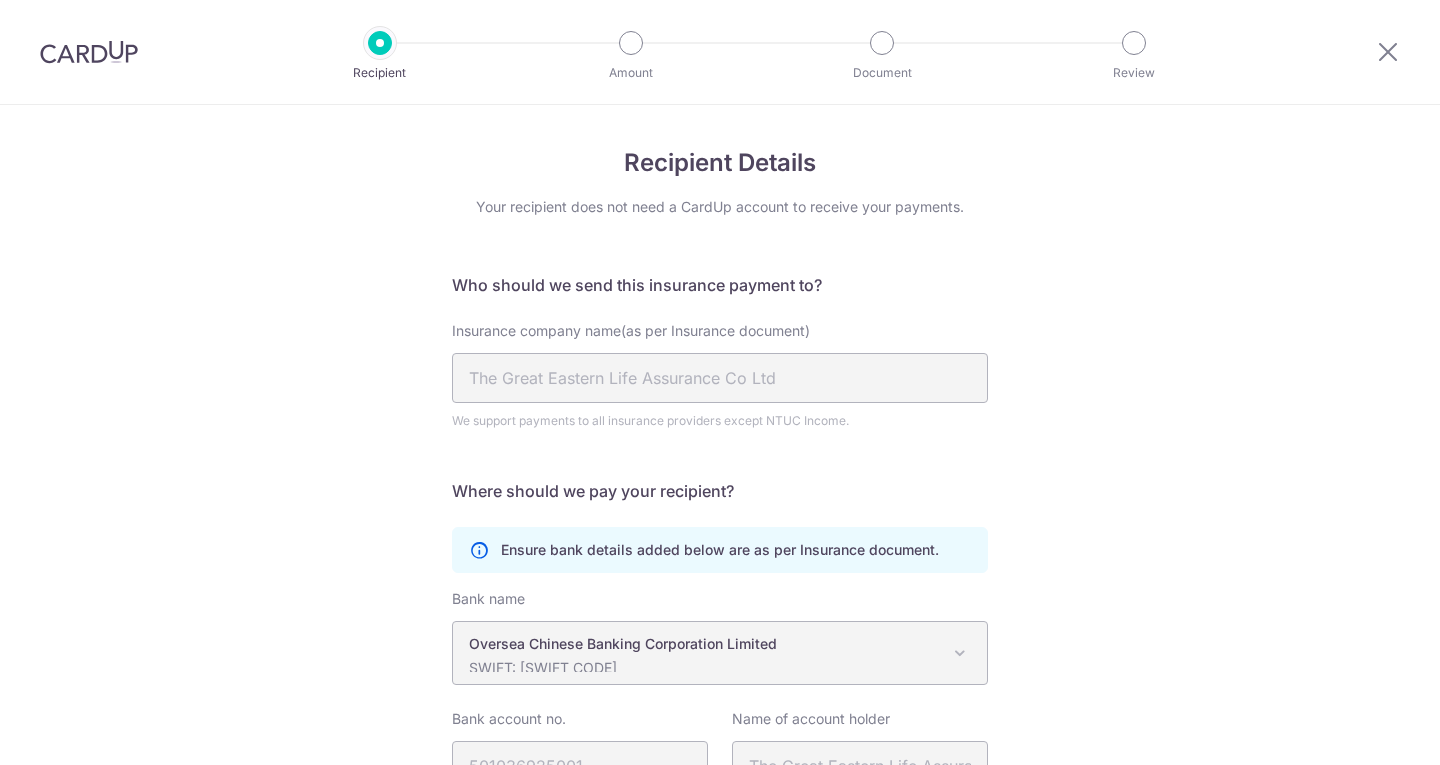 scroll, scrollTop: 0, scrollLeft: 0, axis: both 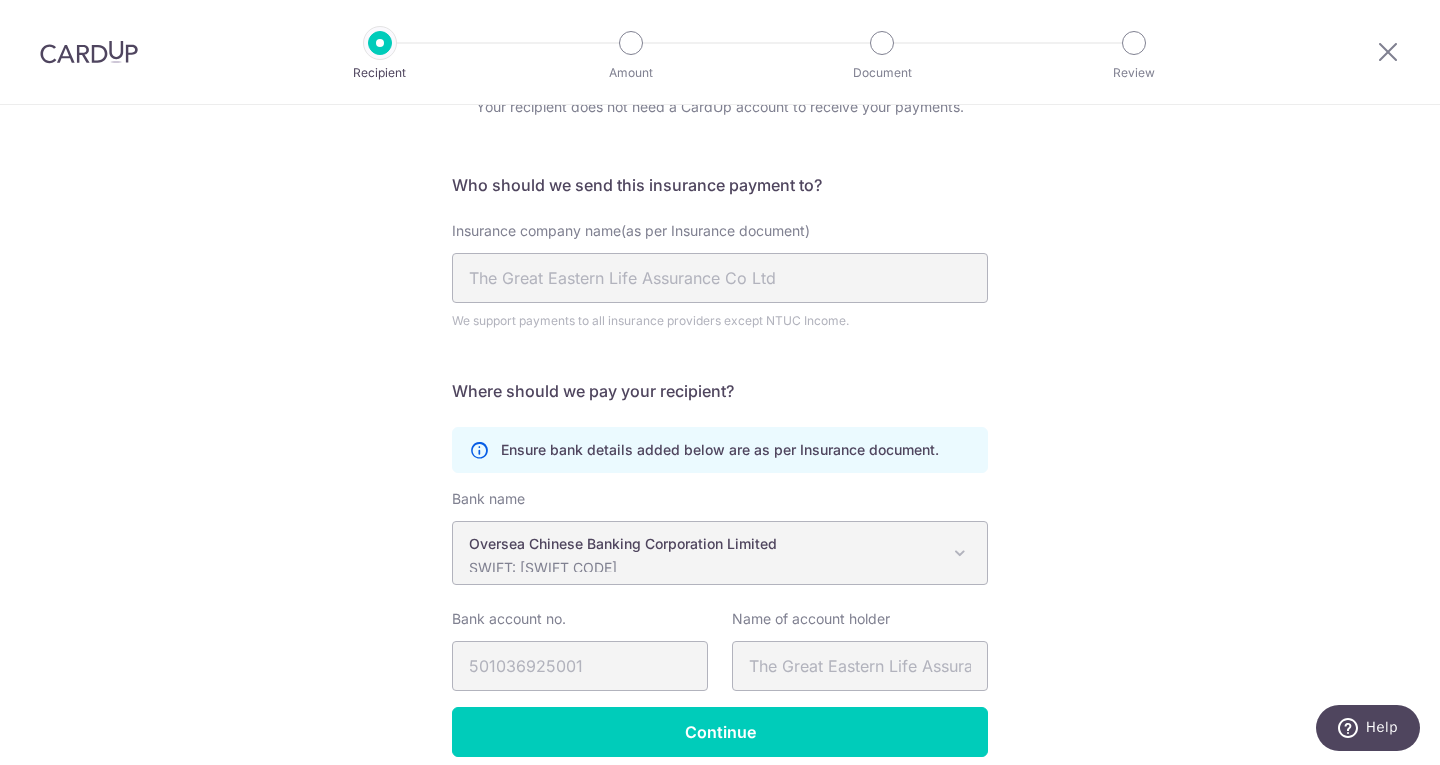 click on "SWIFT: [SWIFT_CODE]" at bounding box center [704, 568] 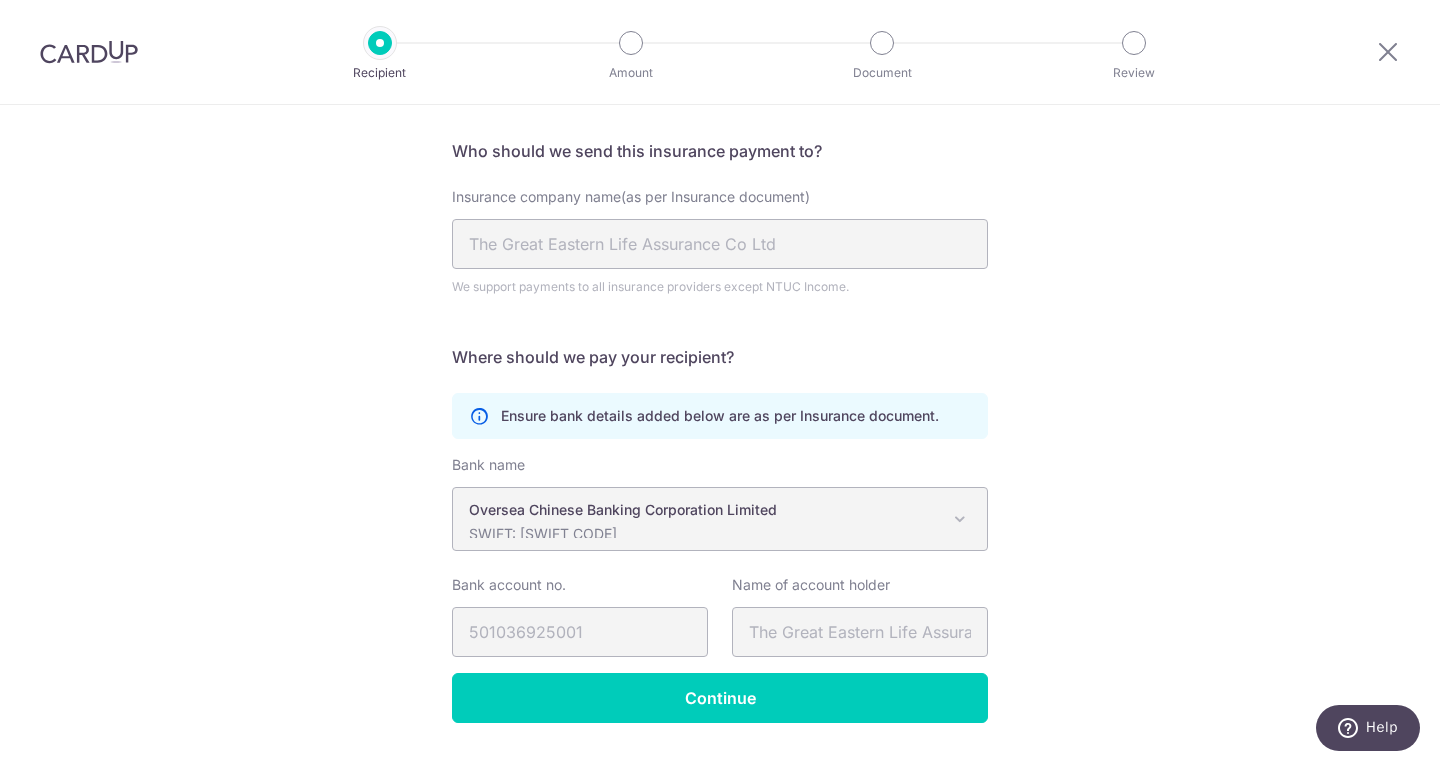 scroll, scrollTop: 136, scrollLeft: 0, axis: vertical 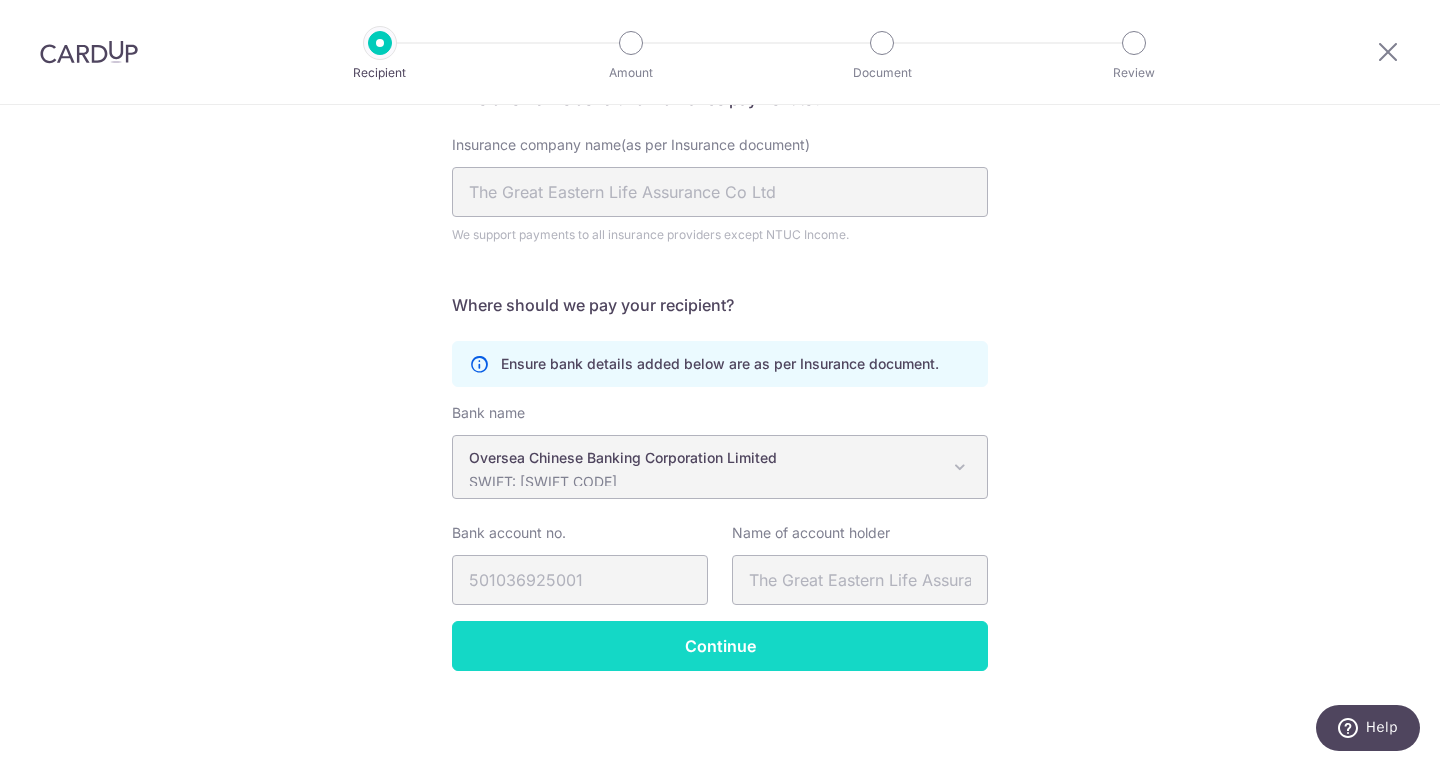 click on "Continue" at bounding box center [720, 646] 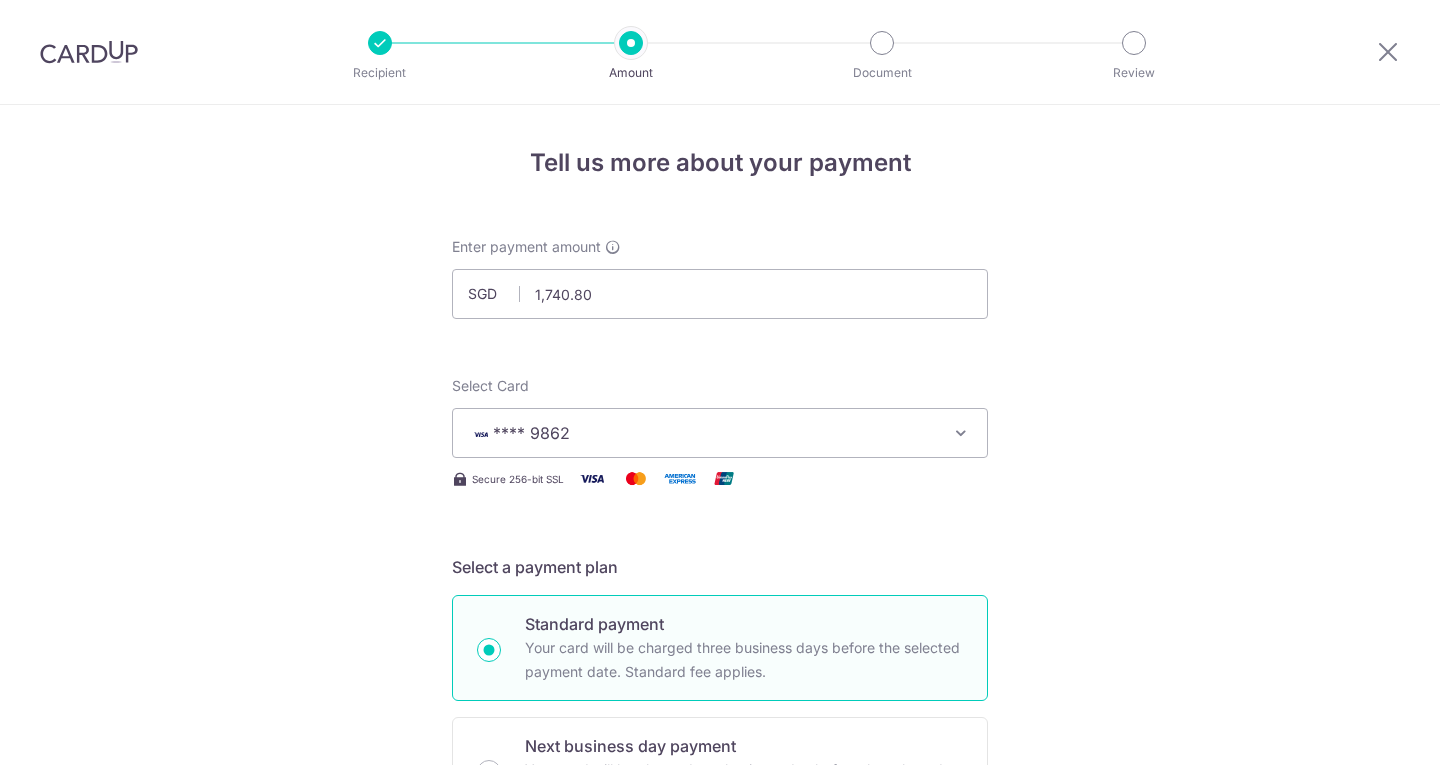 scroll, scrollTop: 0, scrollLeft: 0, axis: both 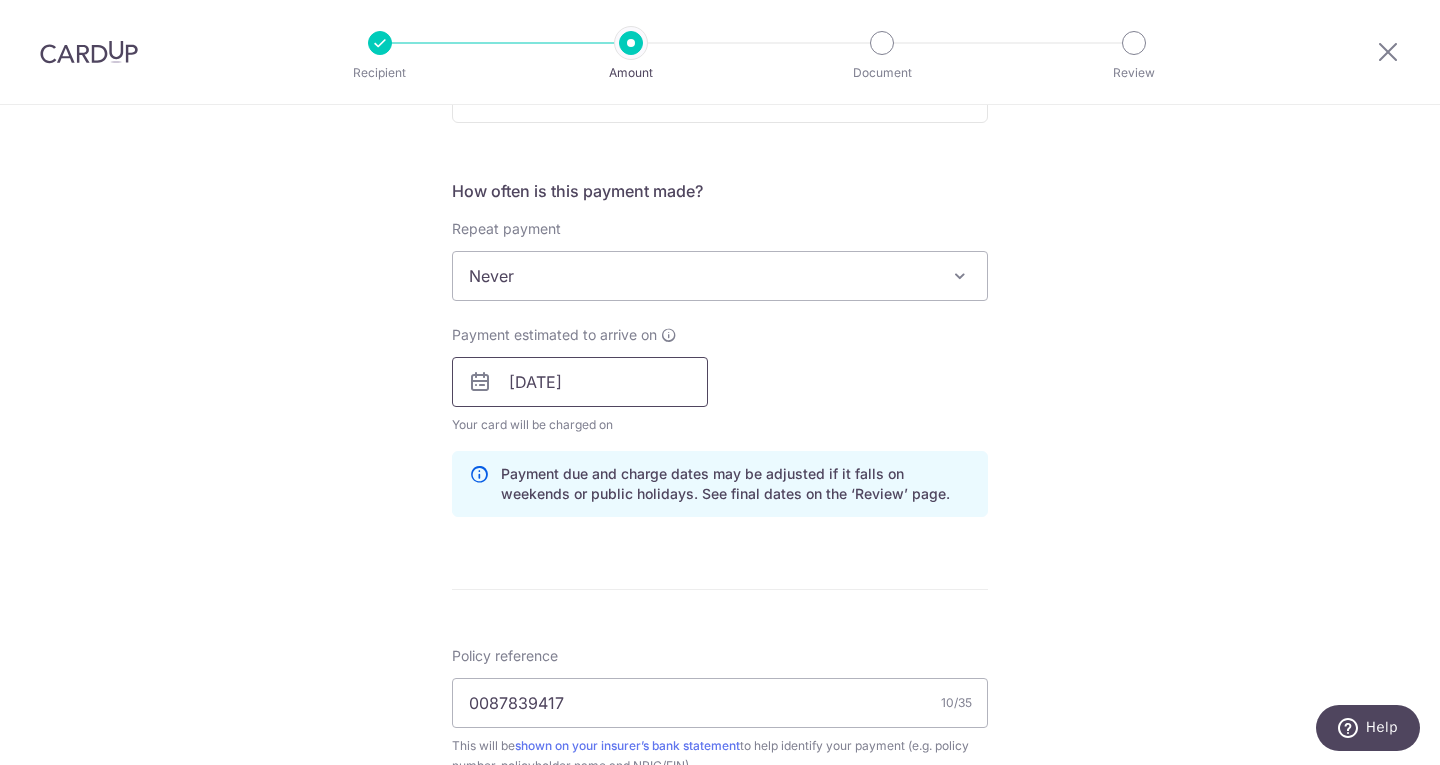 click on "04/08/2025" at bounding box center [580, 382] 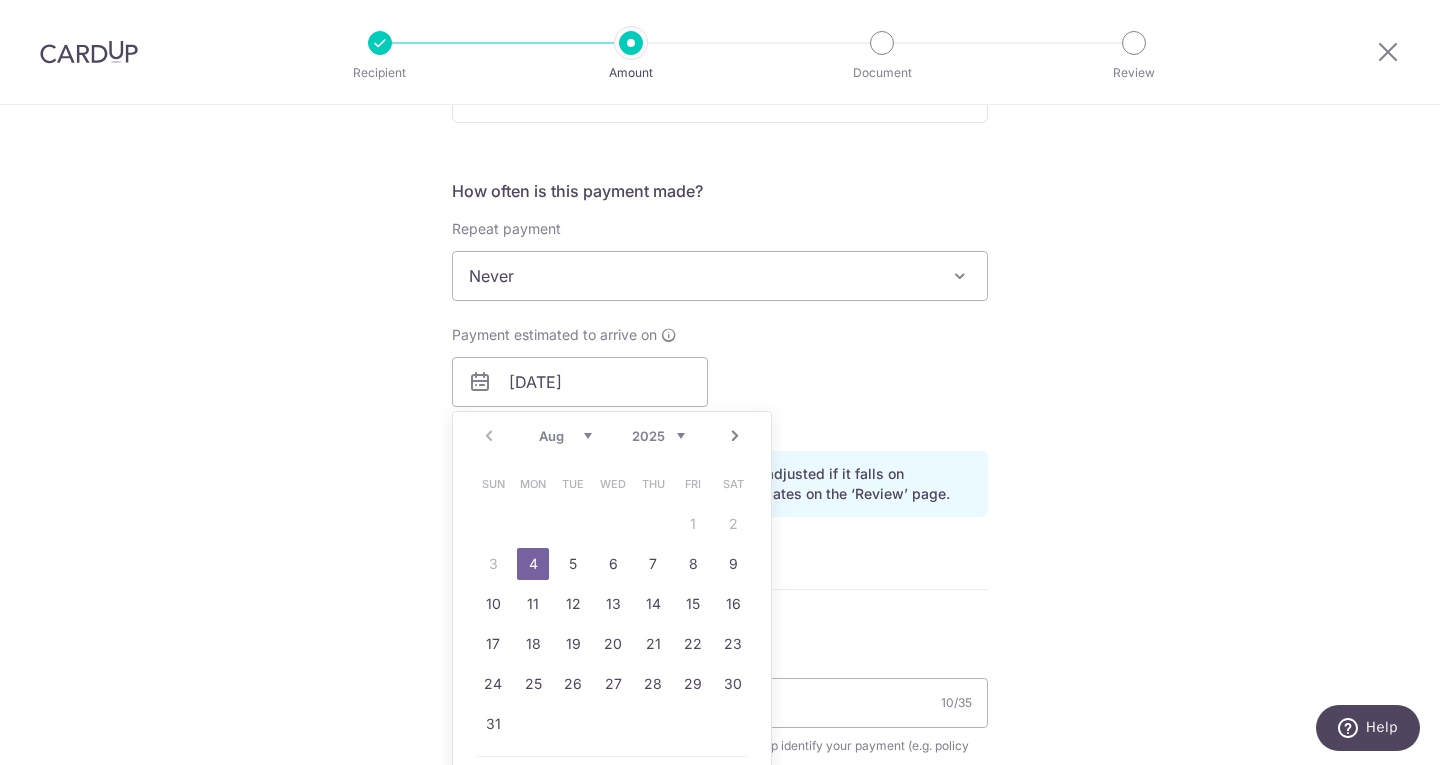 click on "4" at bounding box center [533, 564] 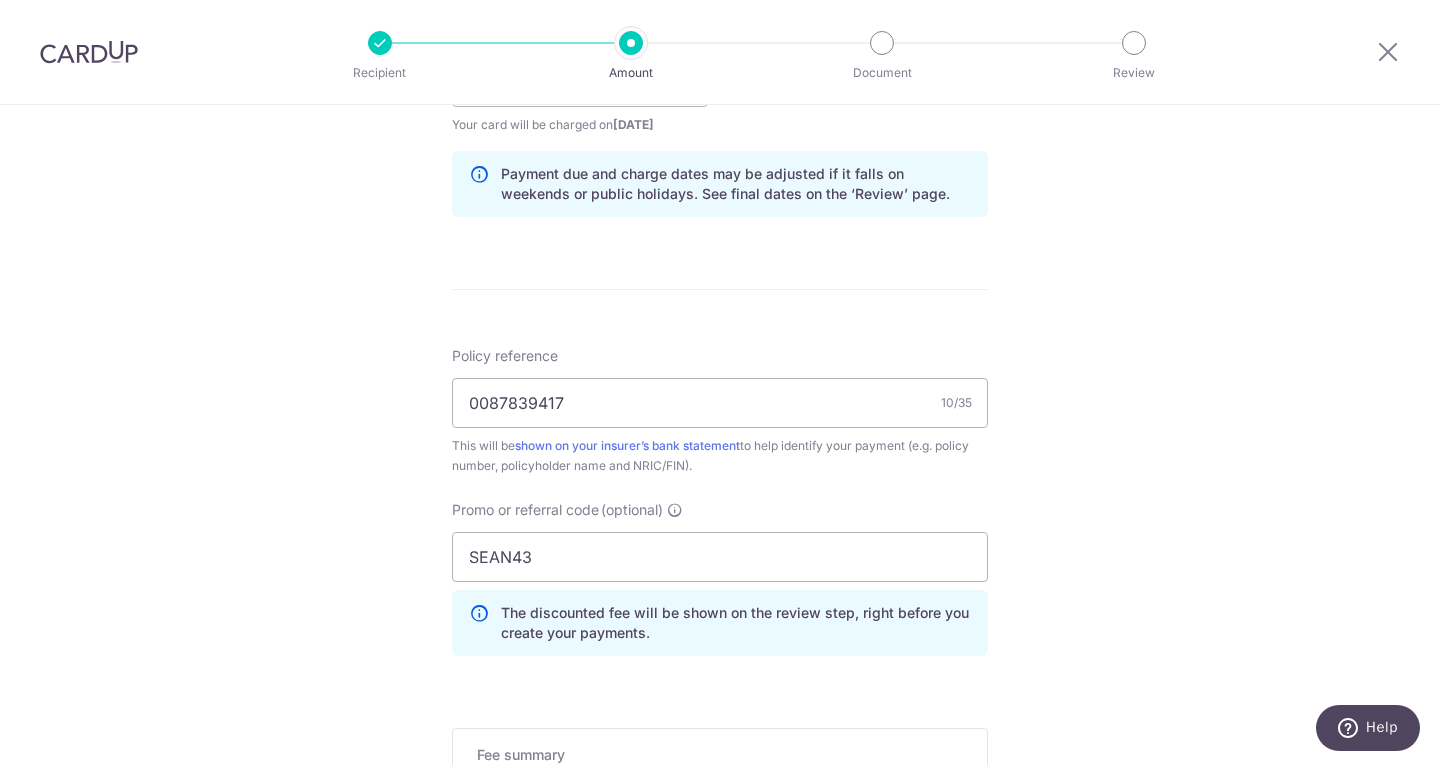 scroll, scrollTop: 1300, scrollLeft: 0, axis: vertical 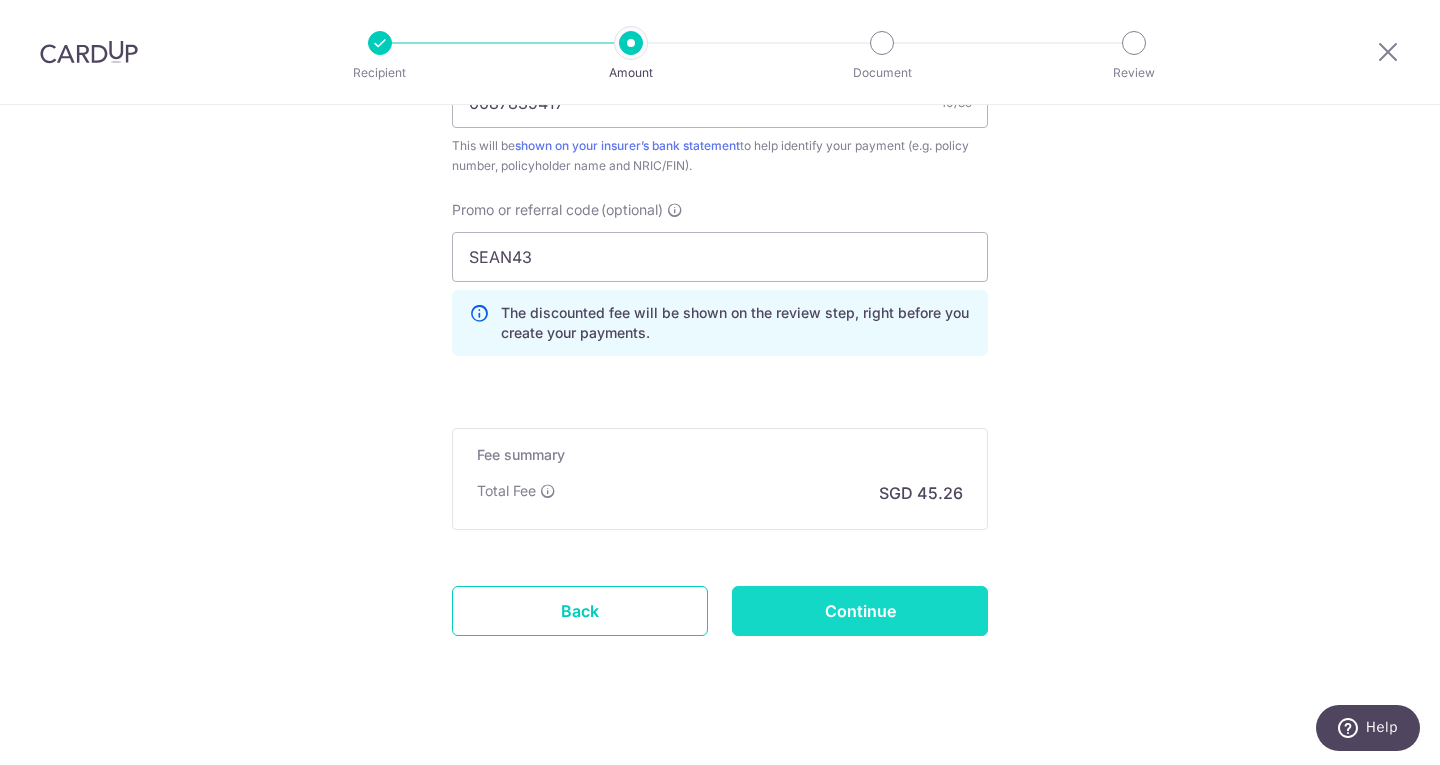 click on "Continue" at bounding box center (860, 611) 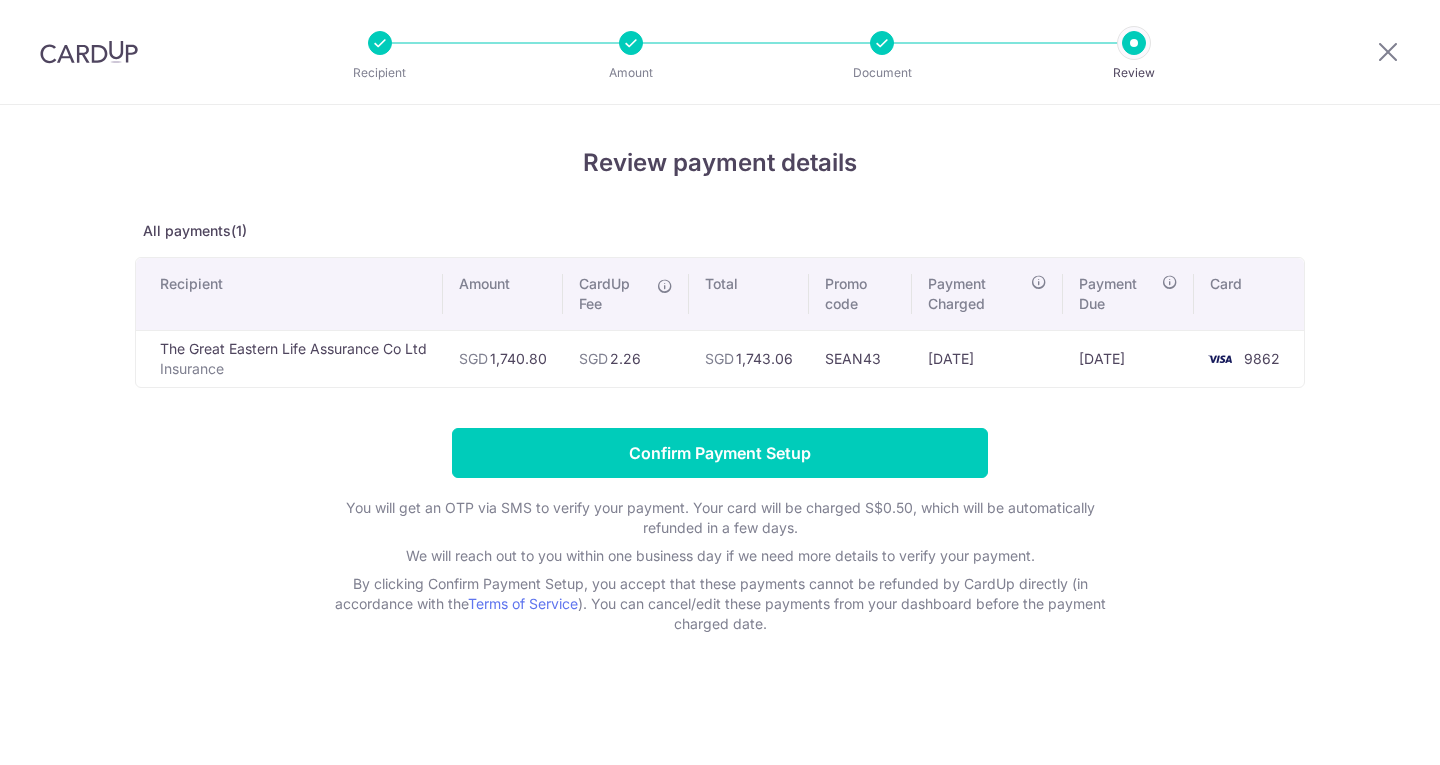 scroll, scrollTop: 0, scrollLeft: 0, axis: both 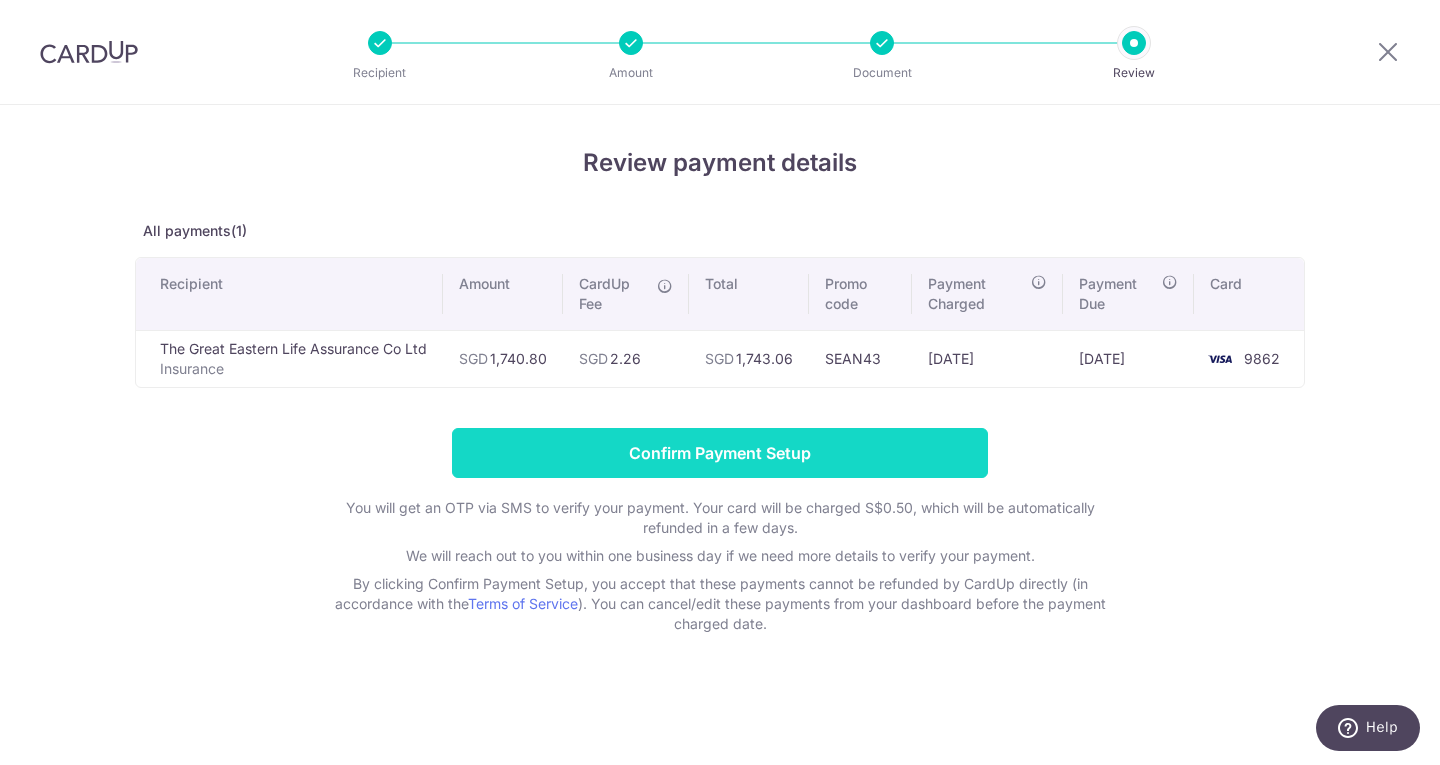 click on "Confirm Payment Setup" at bounding box center (720, 453) 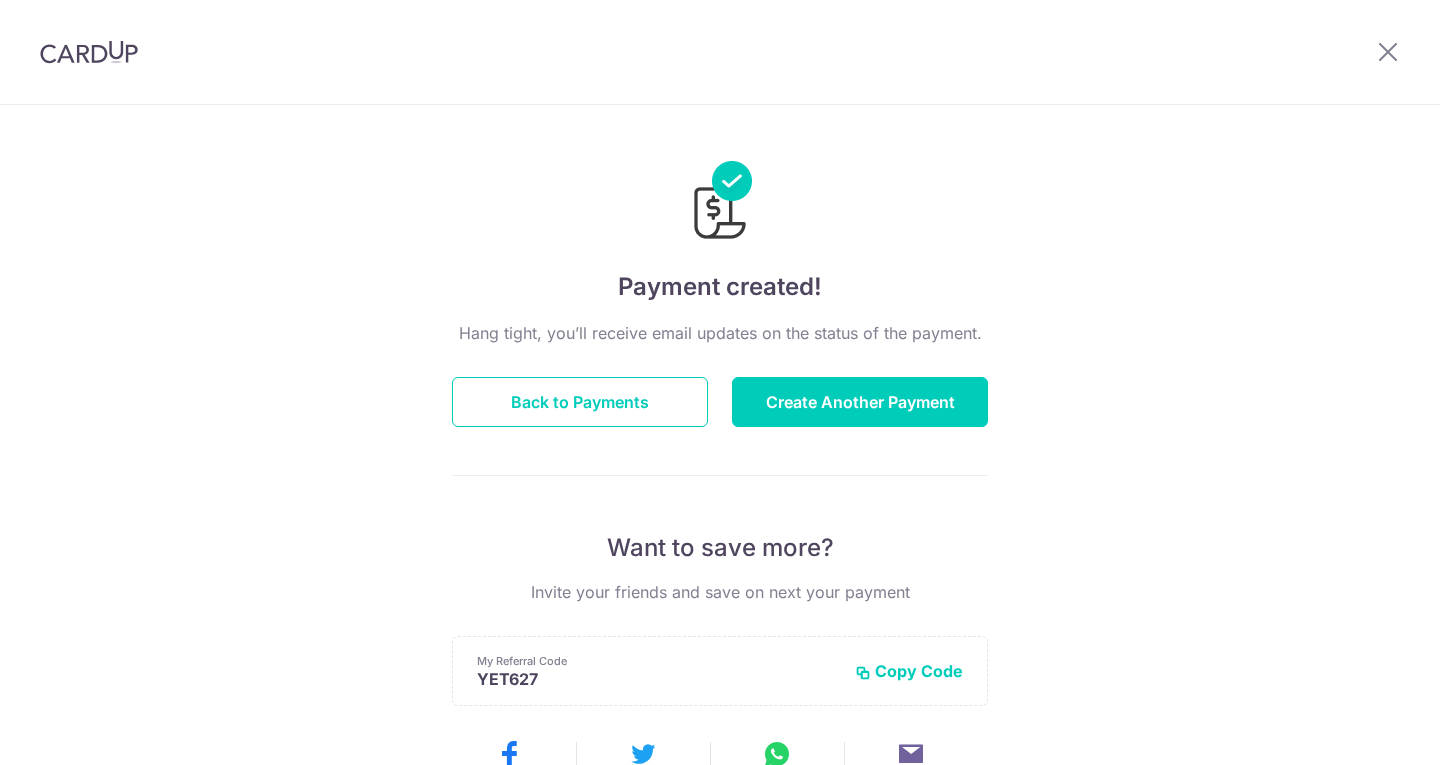 scroll, scrollTop: 0, scrollLeft: 0, axis: both 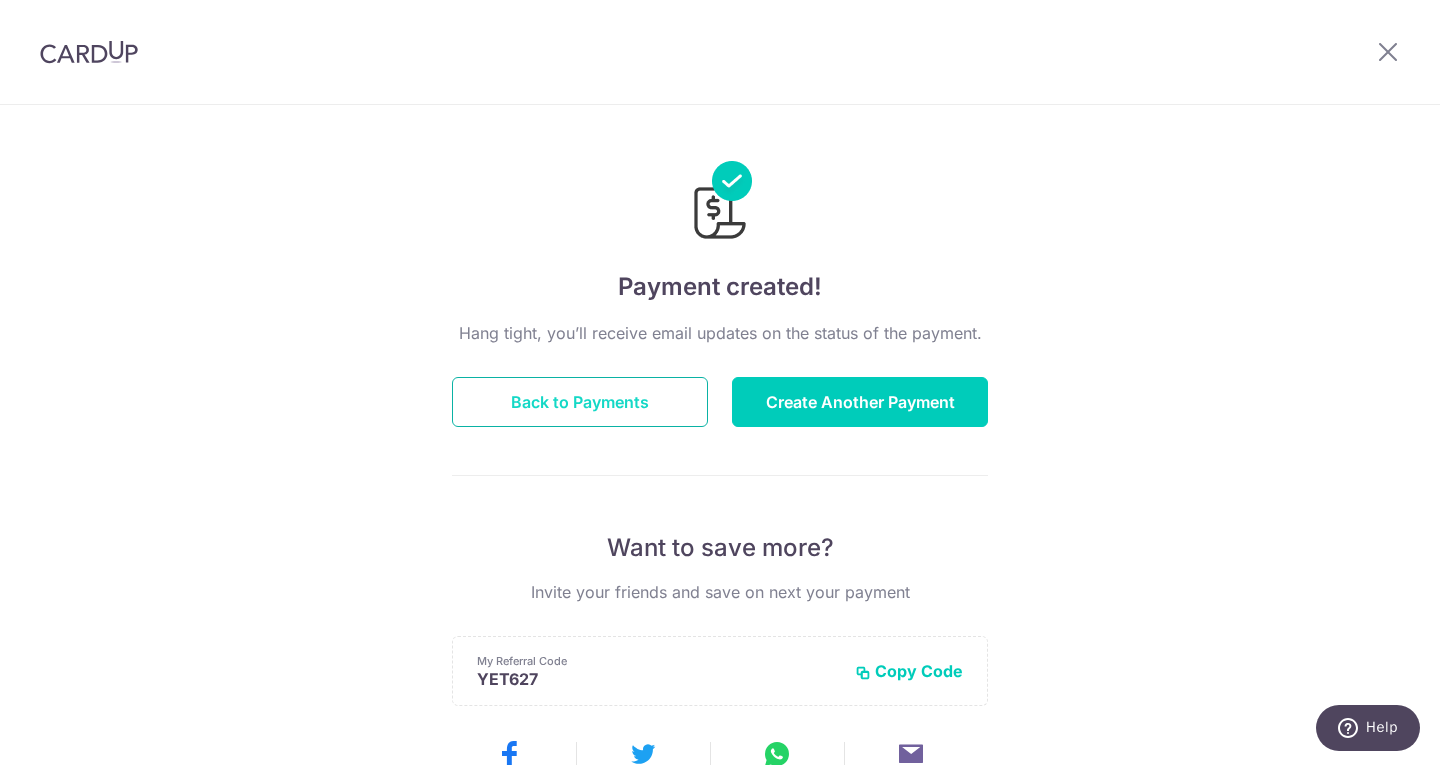 click on "Back to Payments" at bounding box center [580, 402] 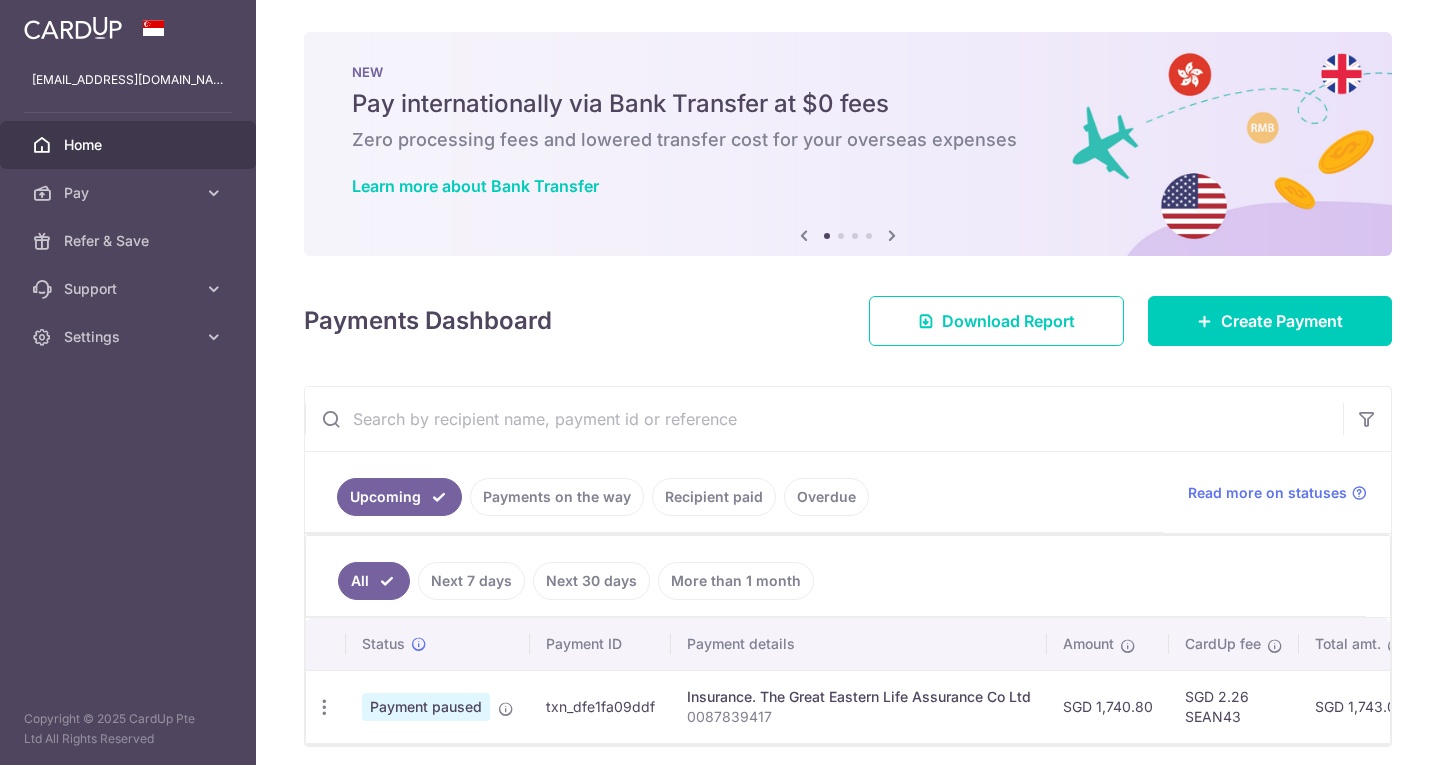 scroll, scrollTop: 0, scrollLeft: 0, axis: both 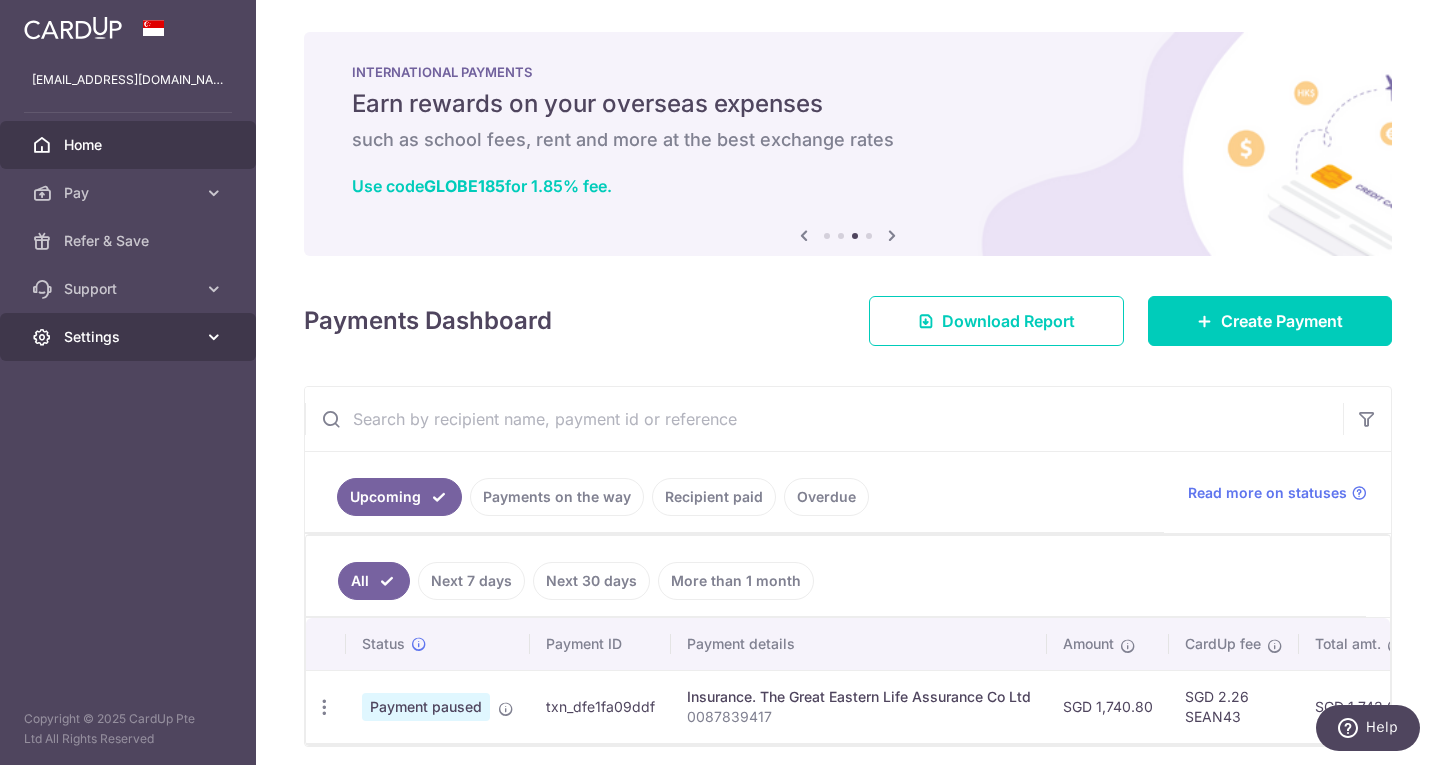 click on "Settings" at bounding box center [130, 337] 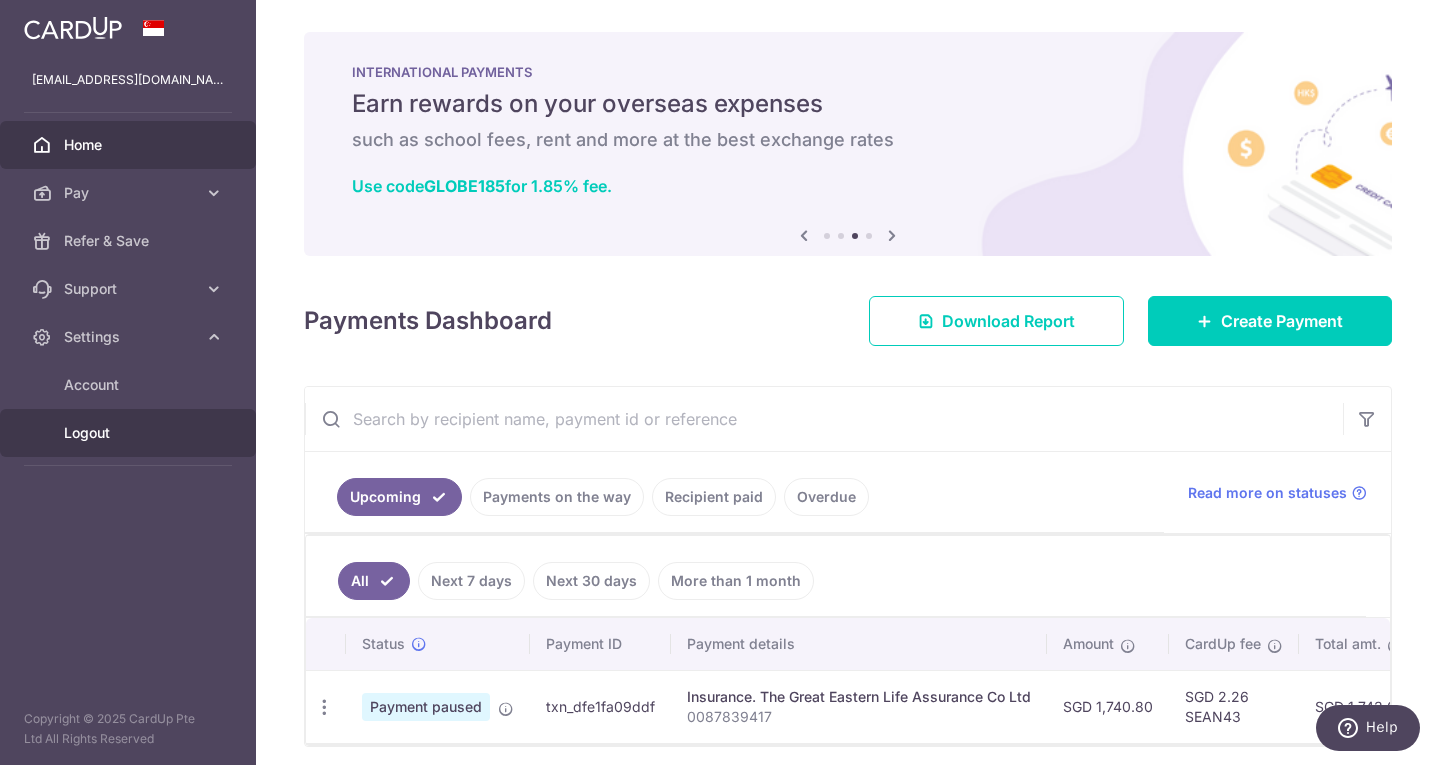 click on "Logout" at bounding box center (128, 433) 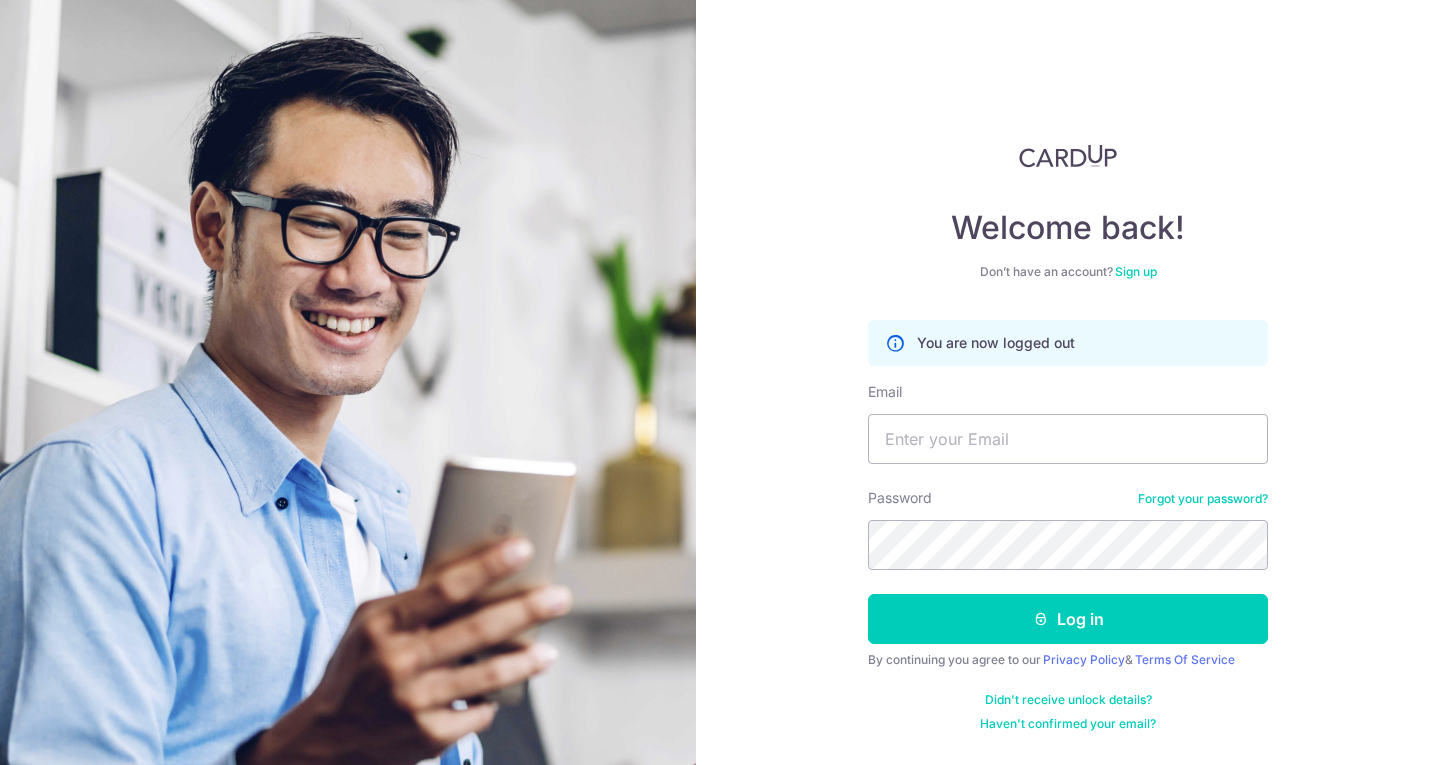 scroll, scrollTop: 0, scrollLeft: 0, axis: both 